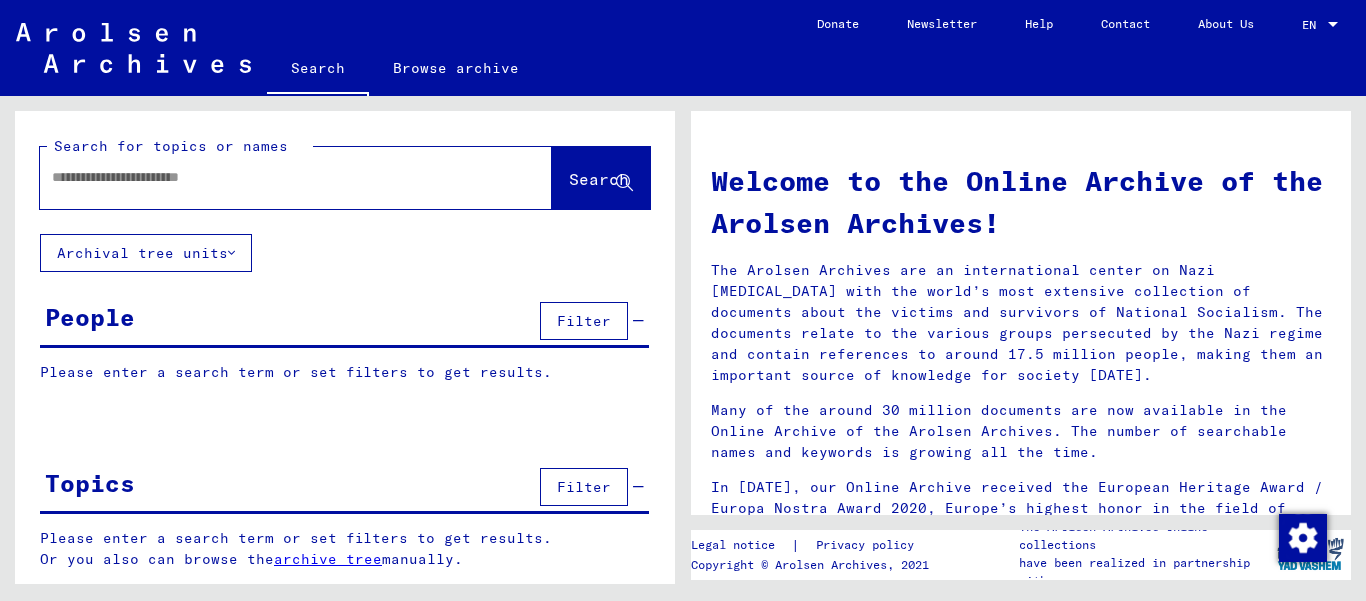 scroll, scrollTop: 0, scrollLeft: 0, axis: both 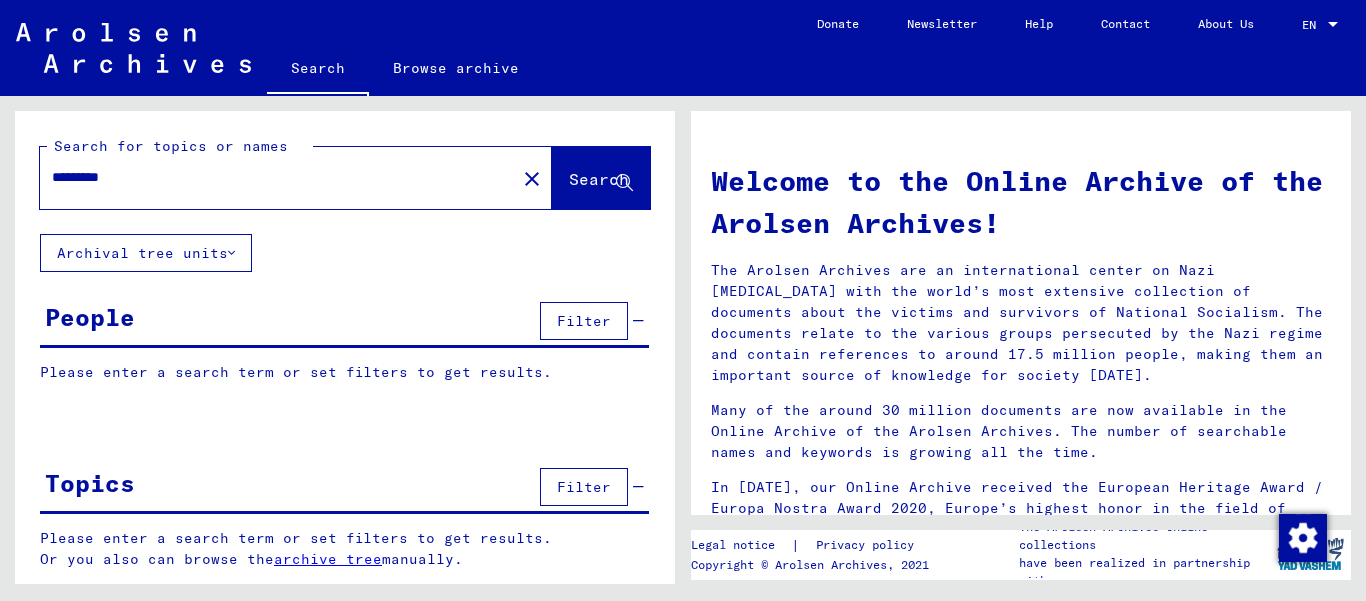 type on "*********" 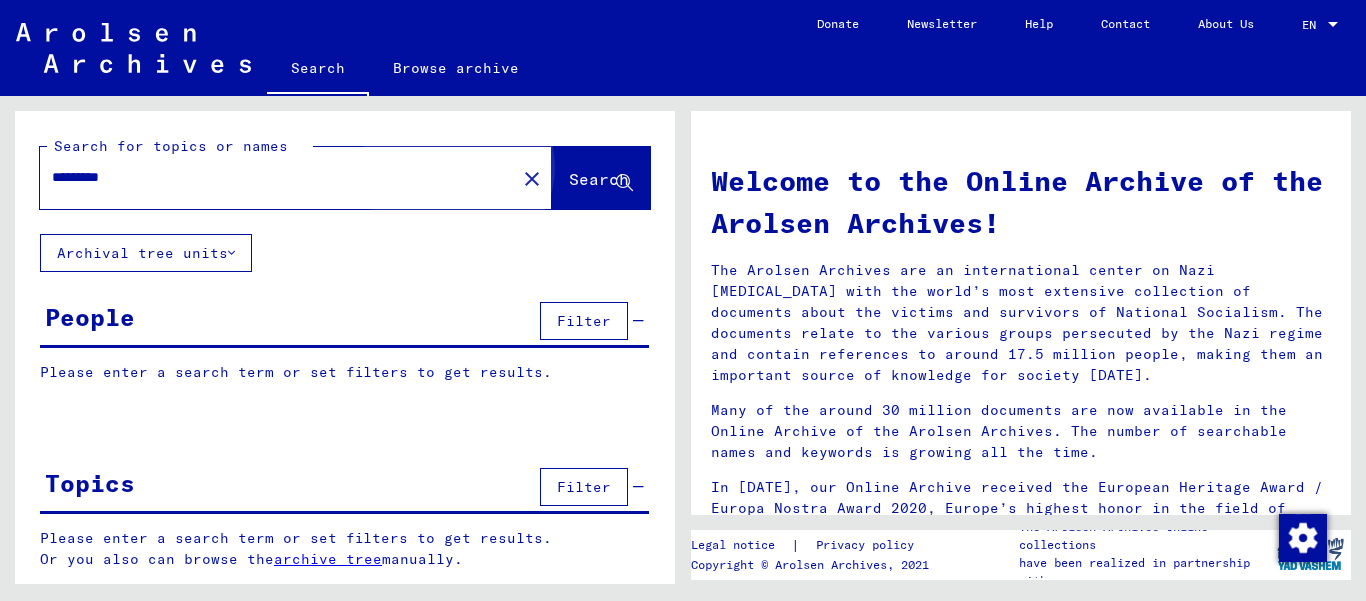click on "Search" 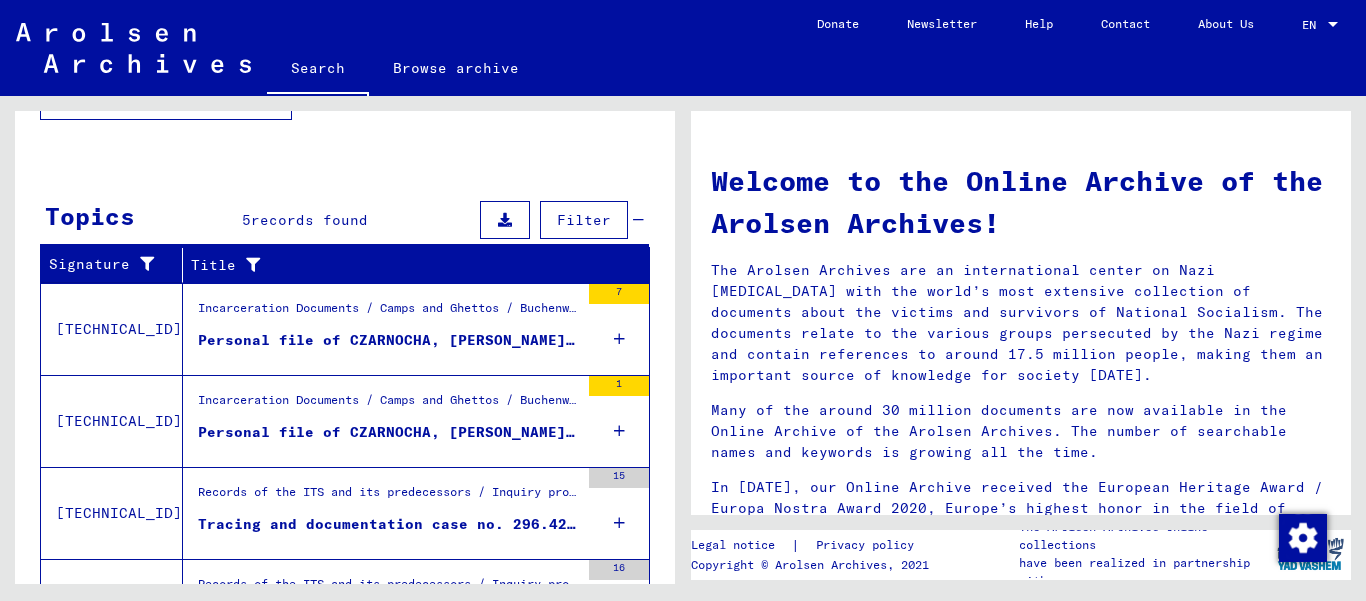 scroll, scrollTop: 592, scrollLeft: 0, axis: vertical 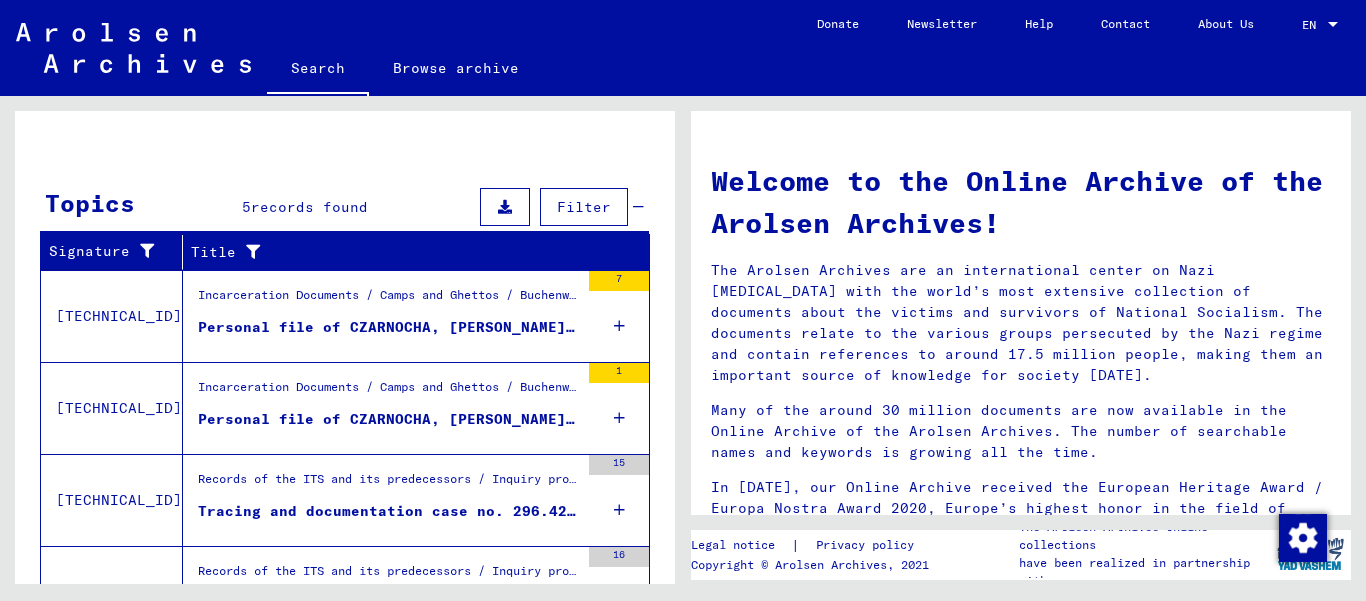 click on "Personal file of CZARNOCHA, [PERSON_NAME], born on [DEMOGRAPHIC_DATA]" at bounding box center [388, 327] 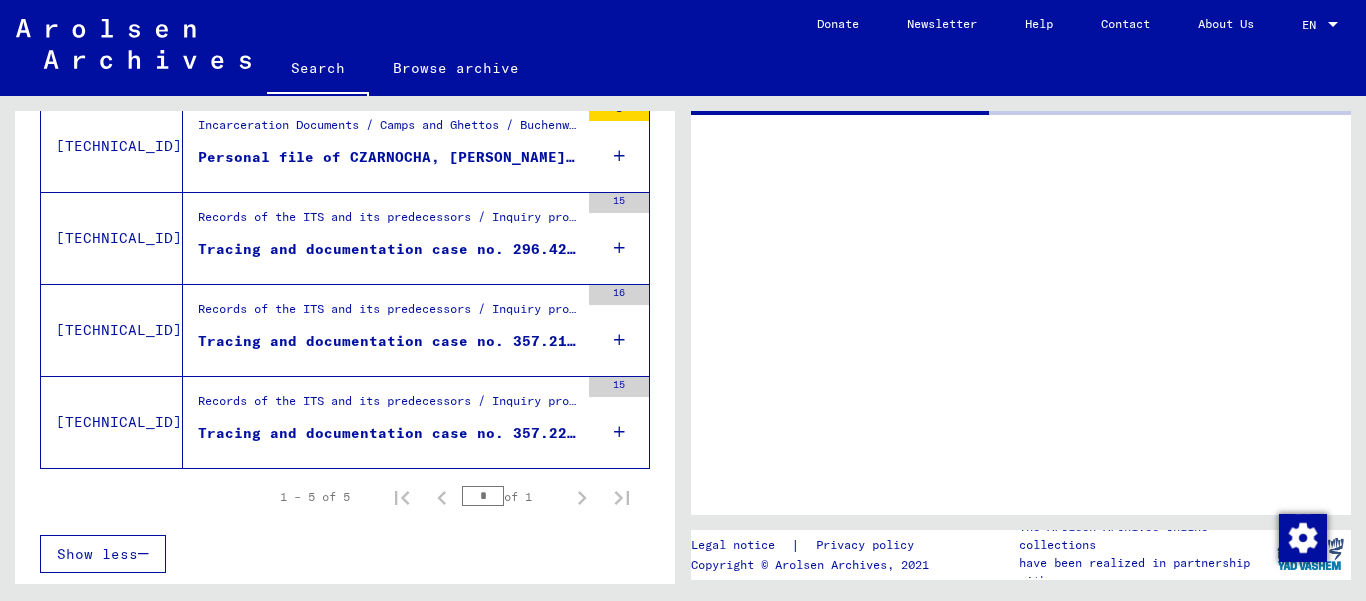scroll, scrollTop: 493, scrollLeft: 0, axis: vertical 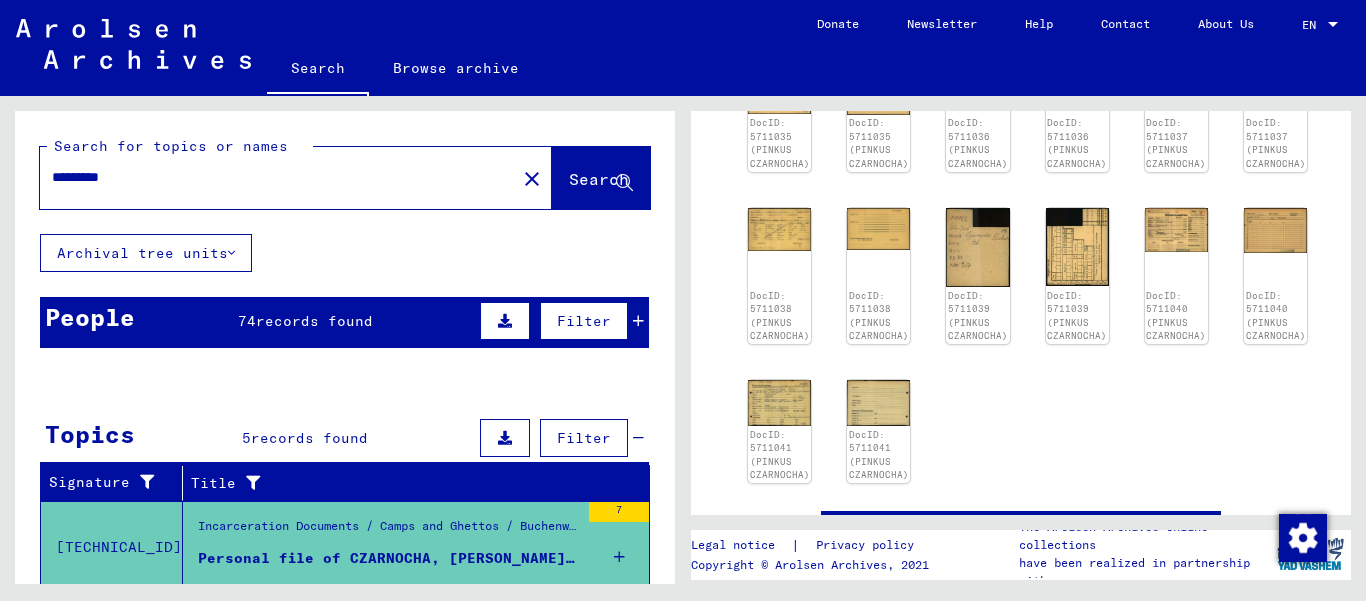 click on "records found" at bounding box center (314, 321) 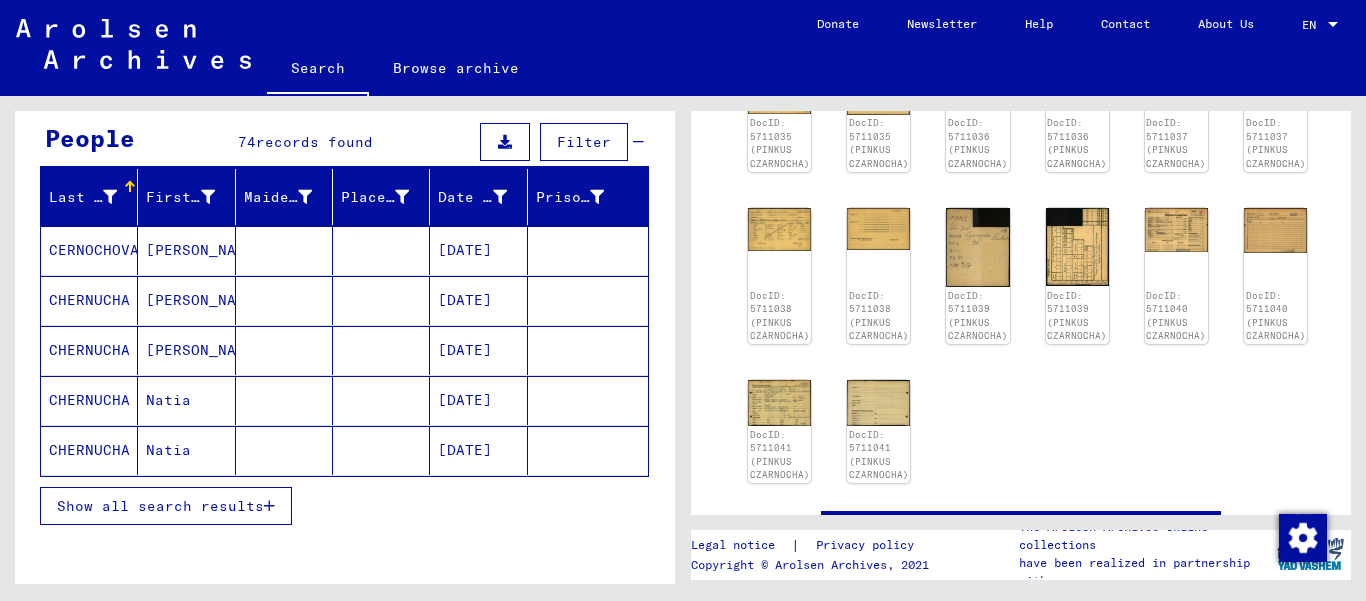 scroll, scrollTop: 187, scrollLeft: 0, axis: vertical 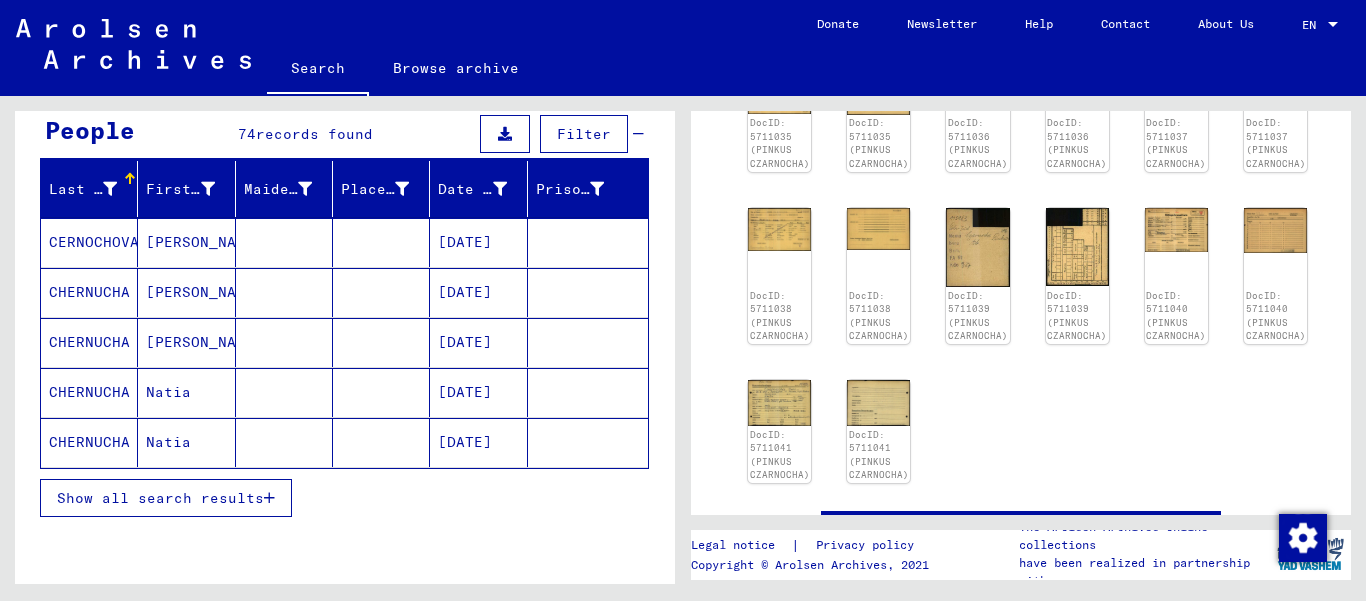 click on "Show all search results" at bounding box center (166, 498) 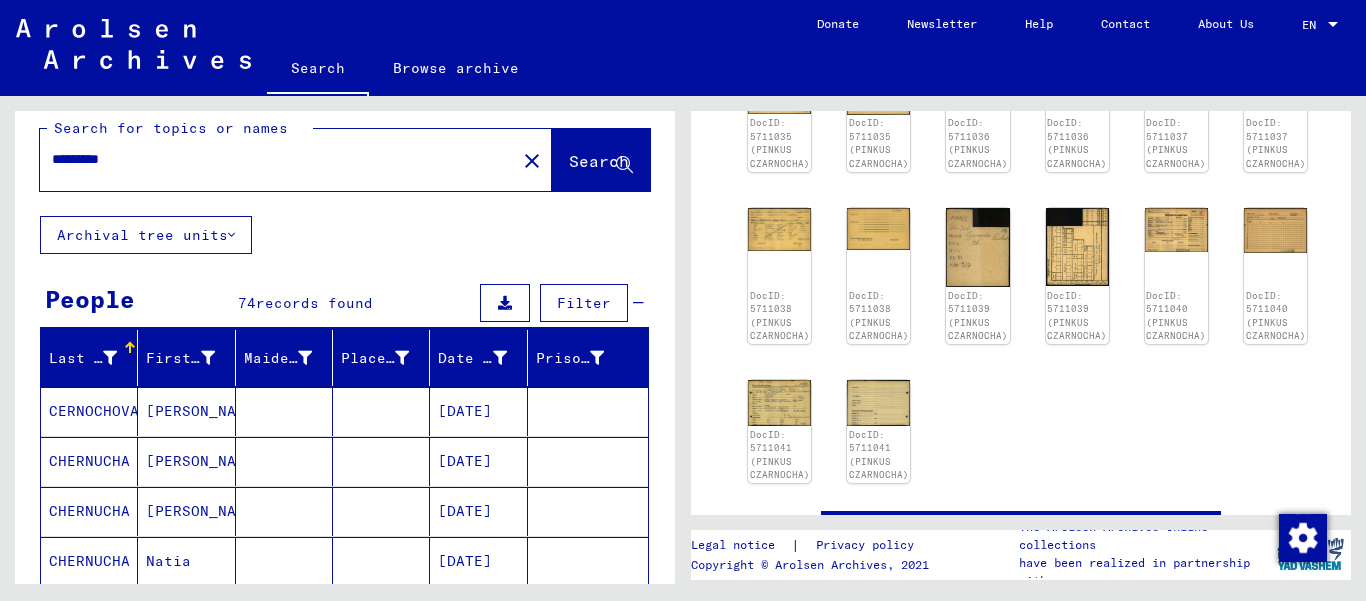 scroll, scrollTop: 0, scrollLeft: 0, axis: both 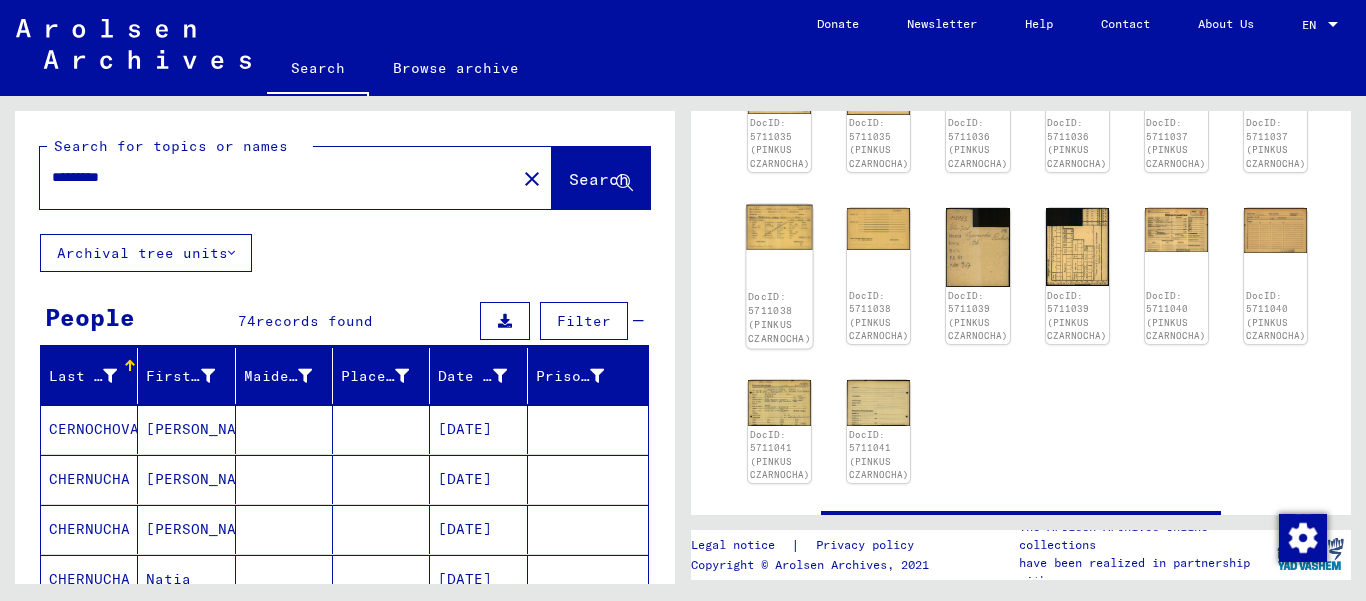 click 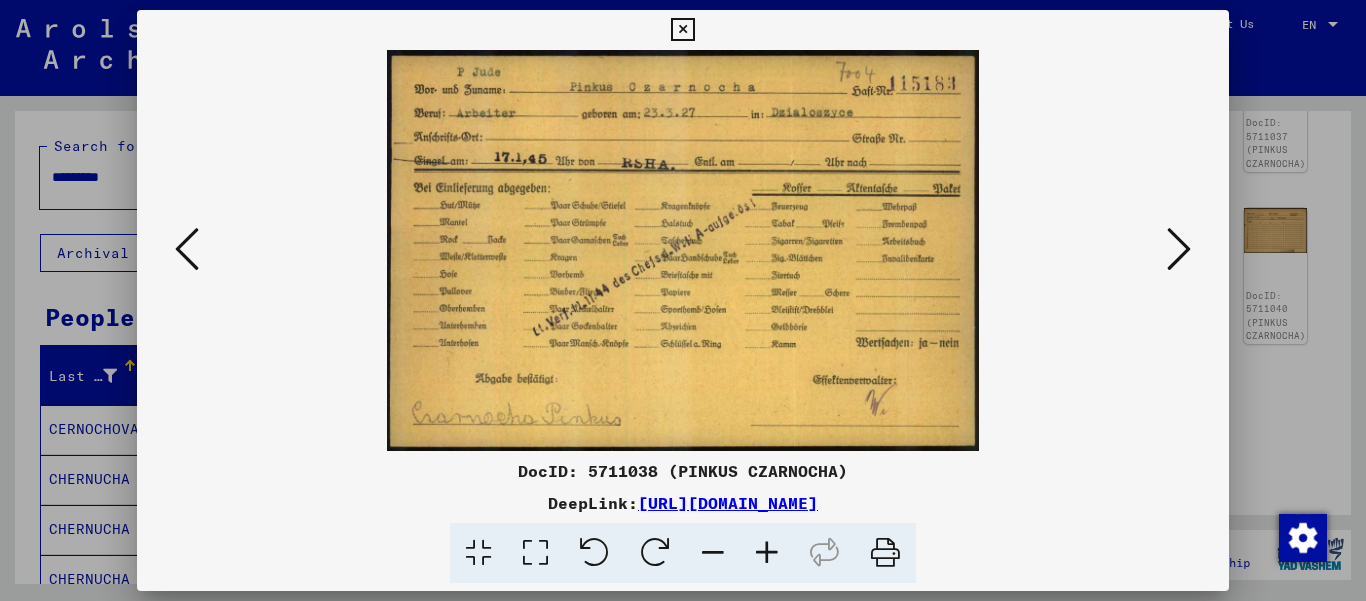 click at bounding box center [767, 553] 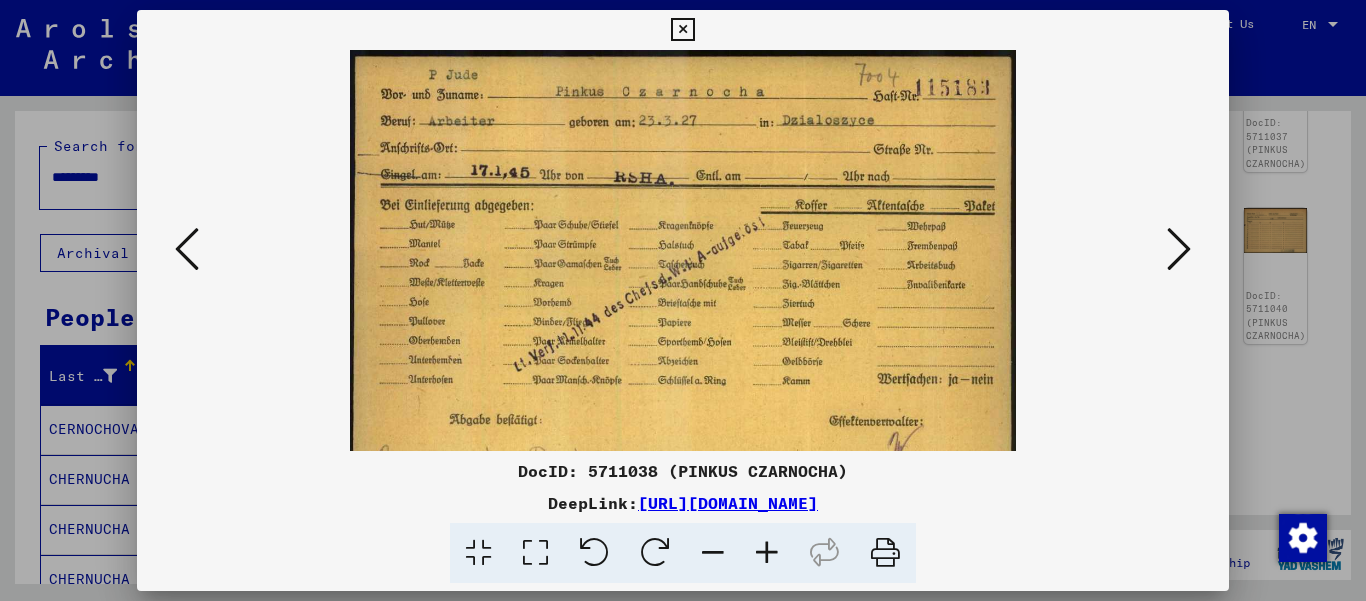 click at bounding box center (767, 553) 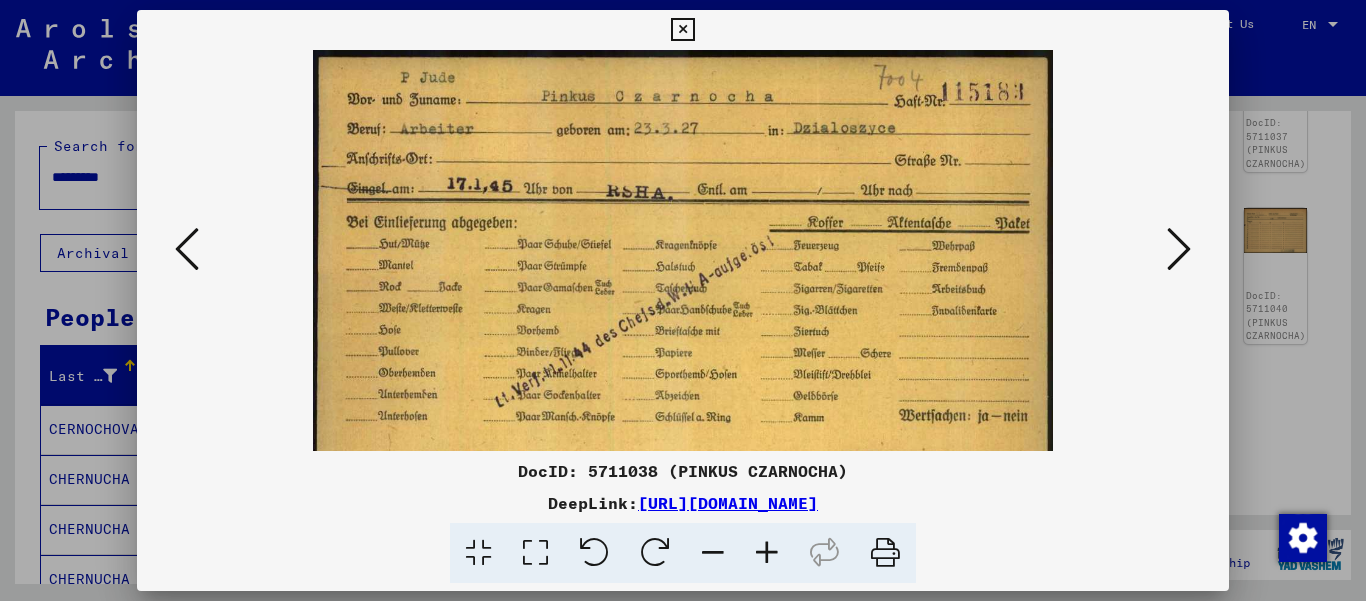 click at bounding box center [767, 553] 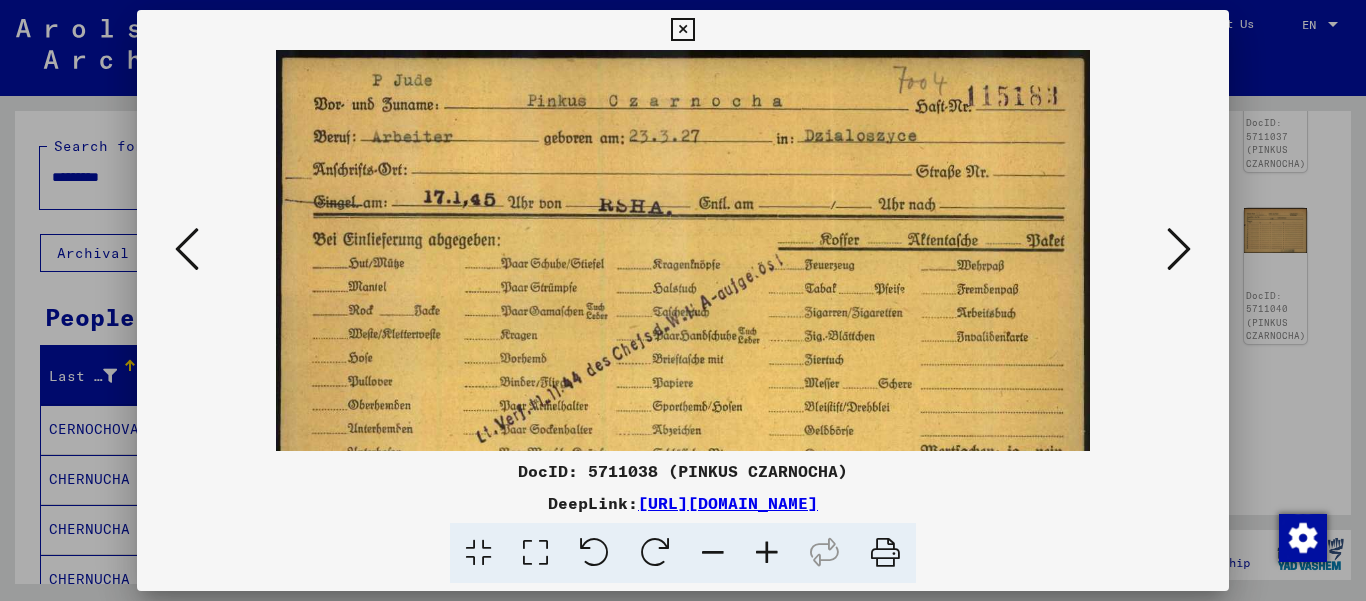 click at bounding box center [767, 553] 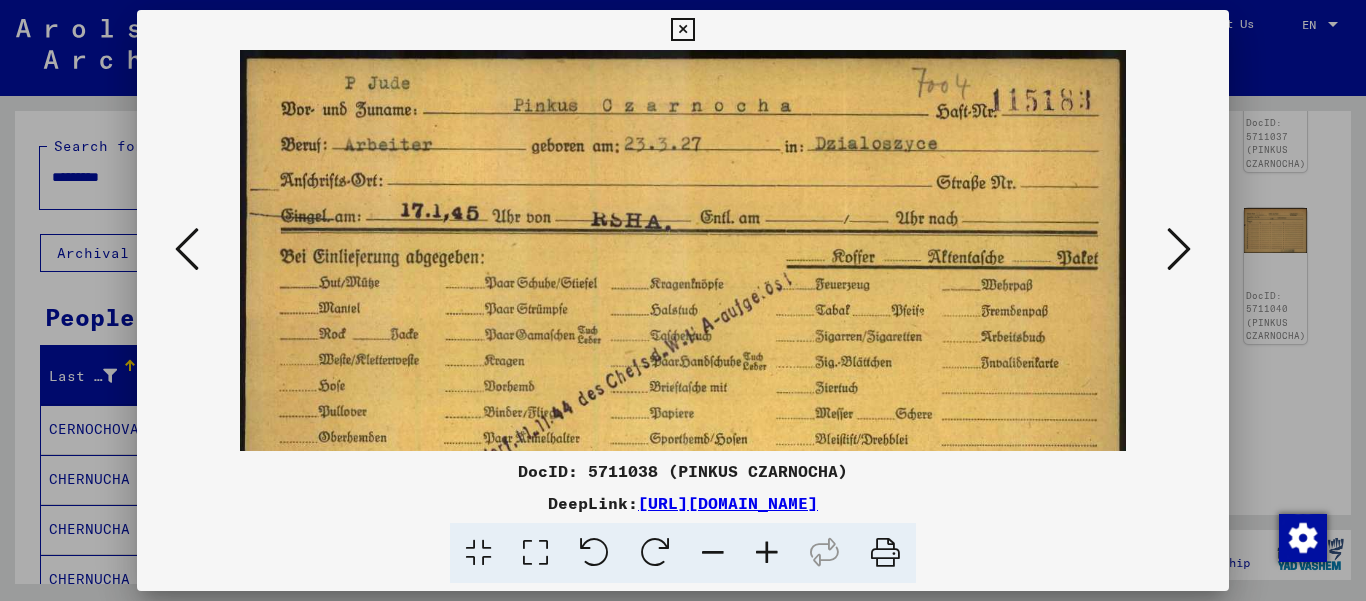 drag, startPoint x: 767, startPoint y: 265, endPoint x: 767, endPoint y: 330, distance: 65 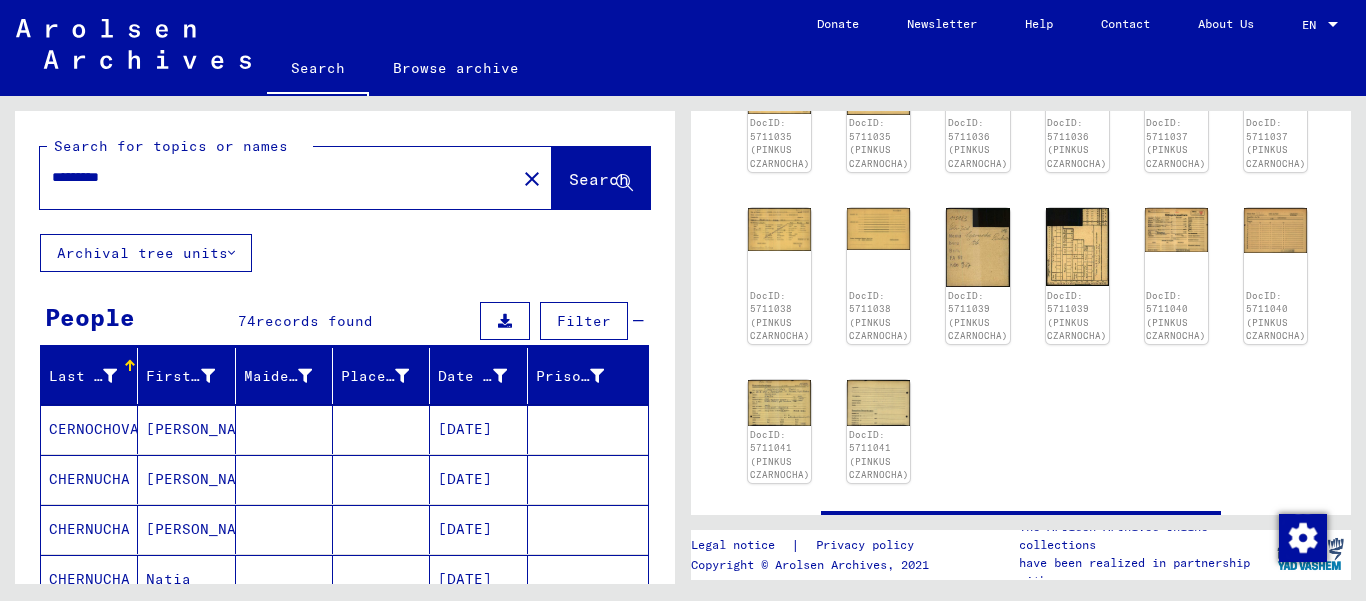 drag, startPoint x: 1365, startPoint y: 272, endPoint x: 1365, endPoint y: 260, distance: 12 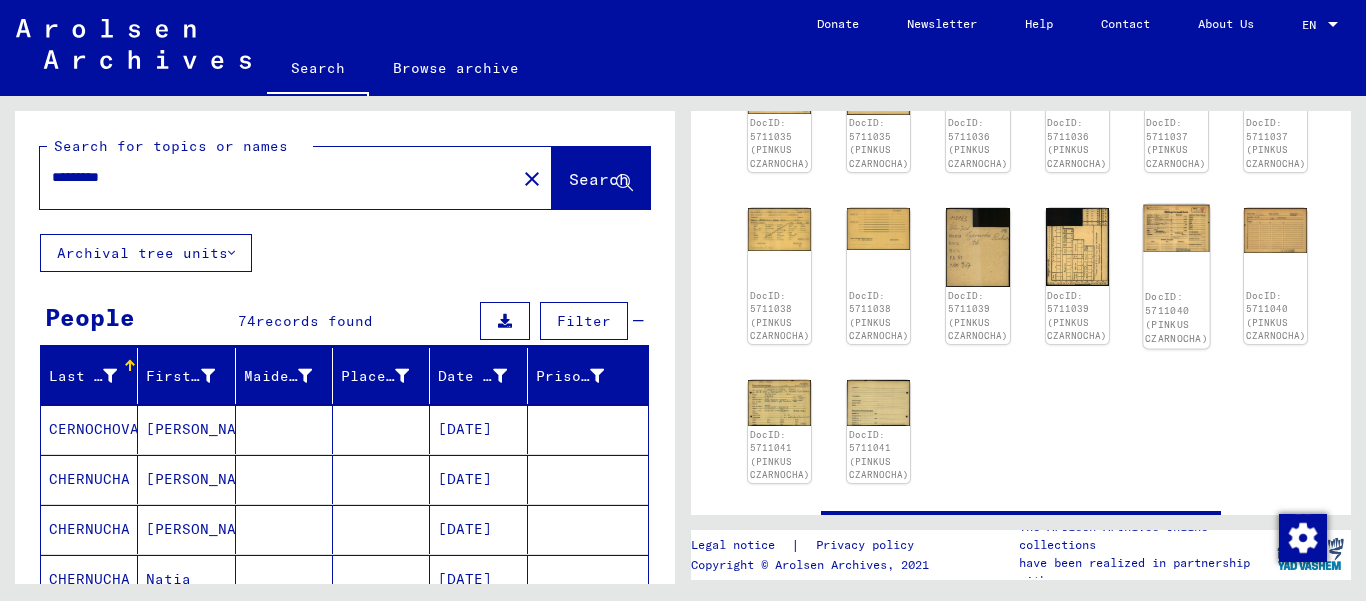click 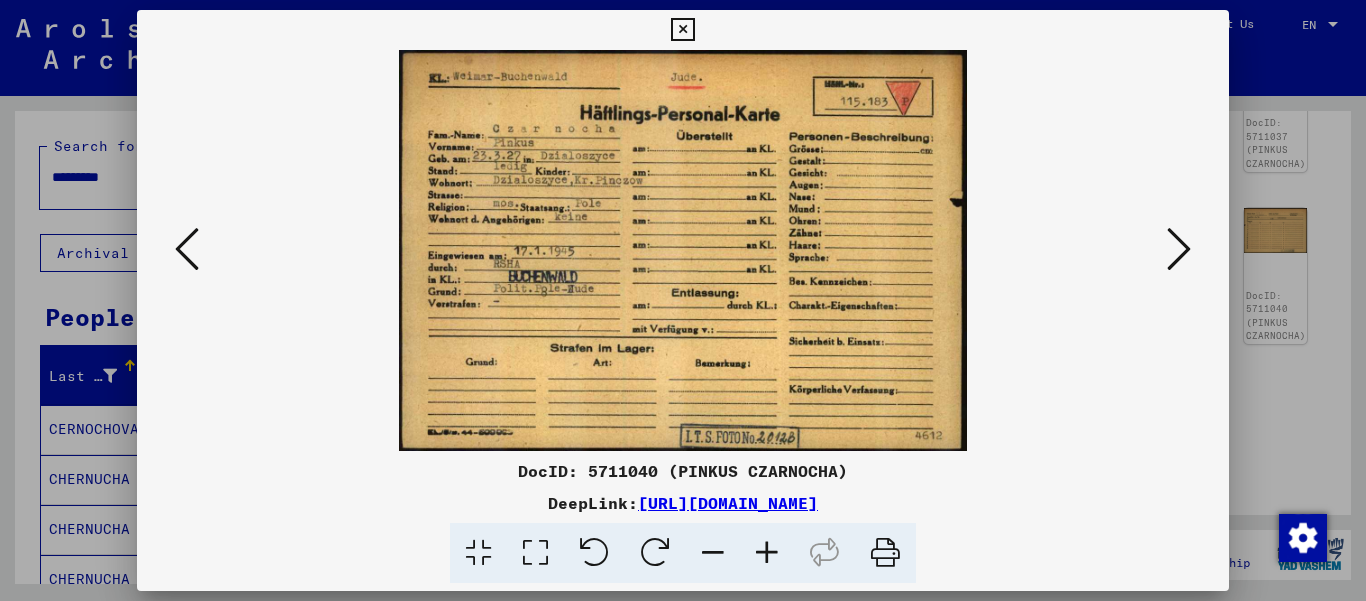 click at bounding box center [767, 553] 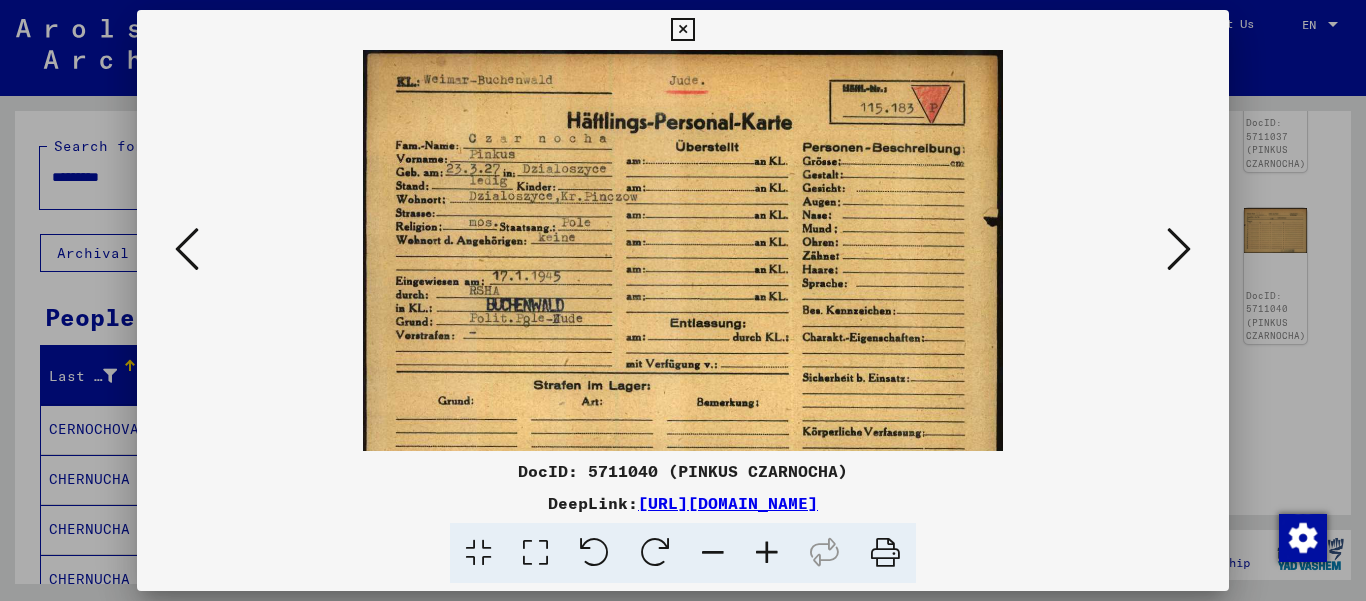click at bounding box center [767, 553] 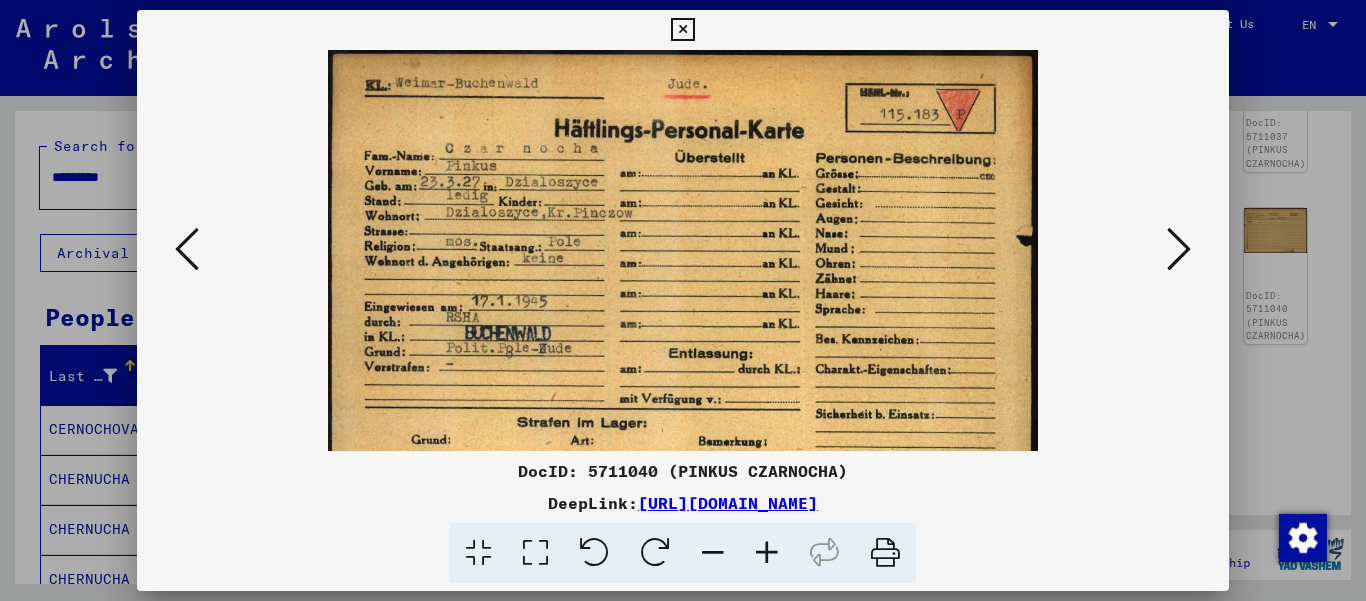 click at bounding box center (767, 553) 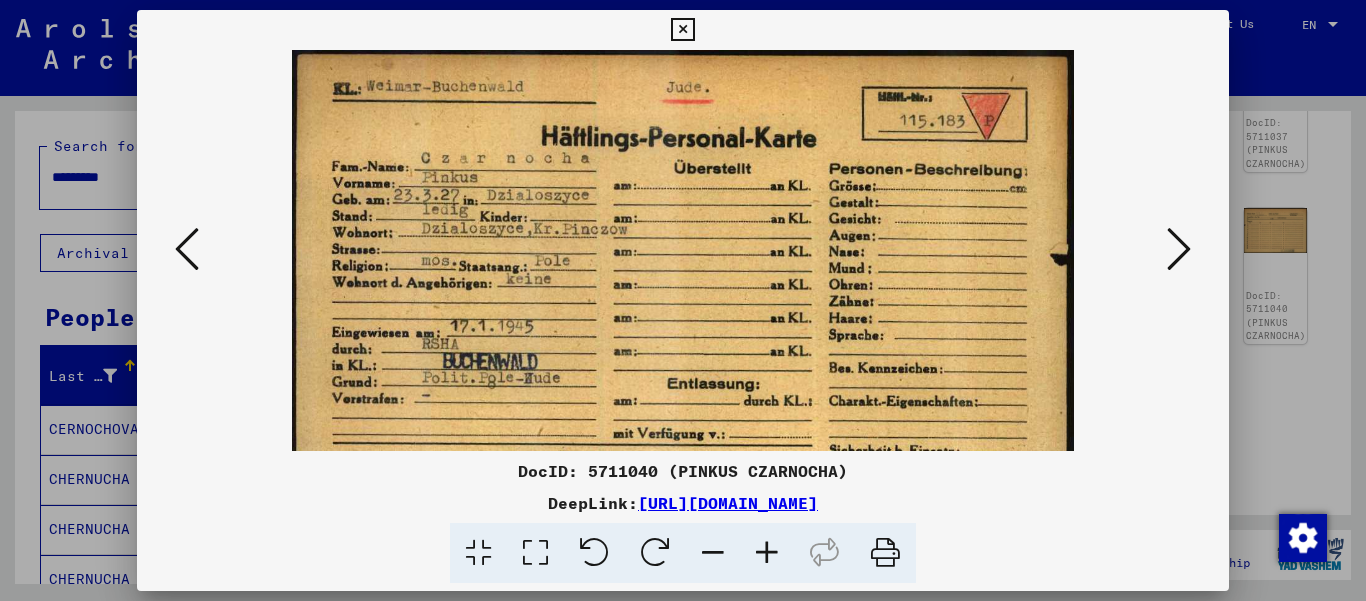 click at bounding box center (767, 553) 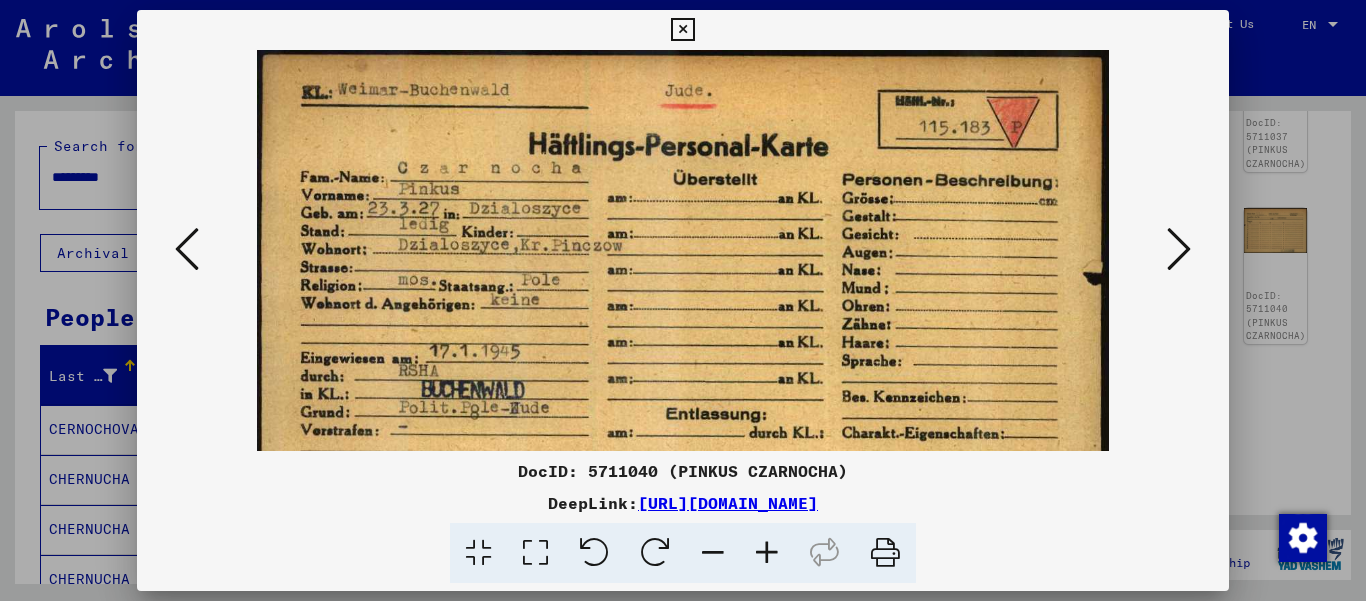 click at bounding box center [767, 553] 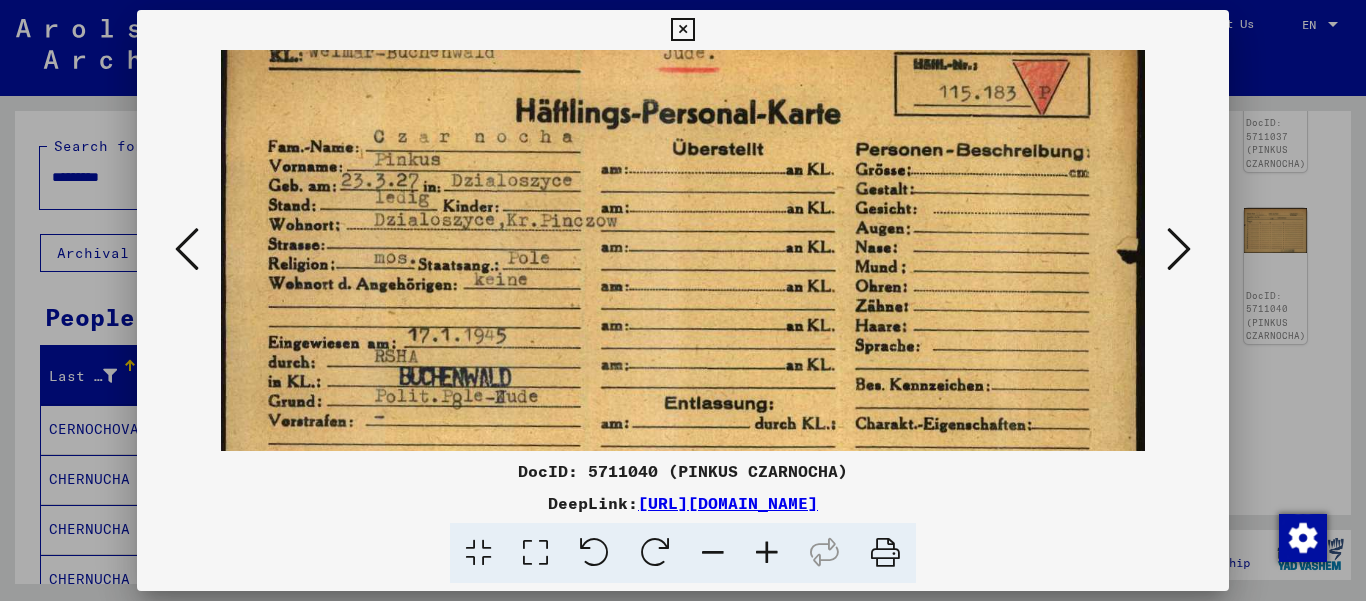 scroll, scrollTop: 42, scrollLeft: 0, axis: vertical 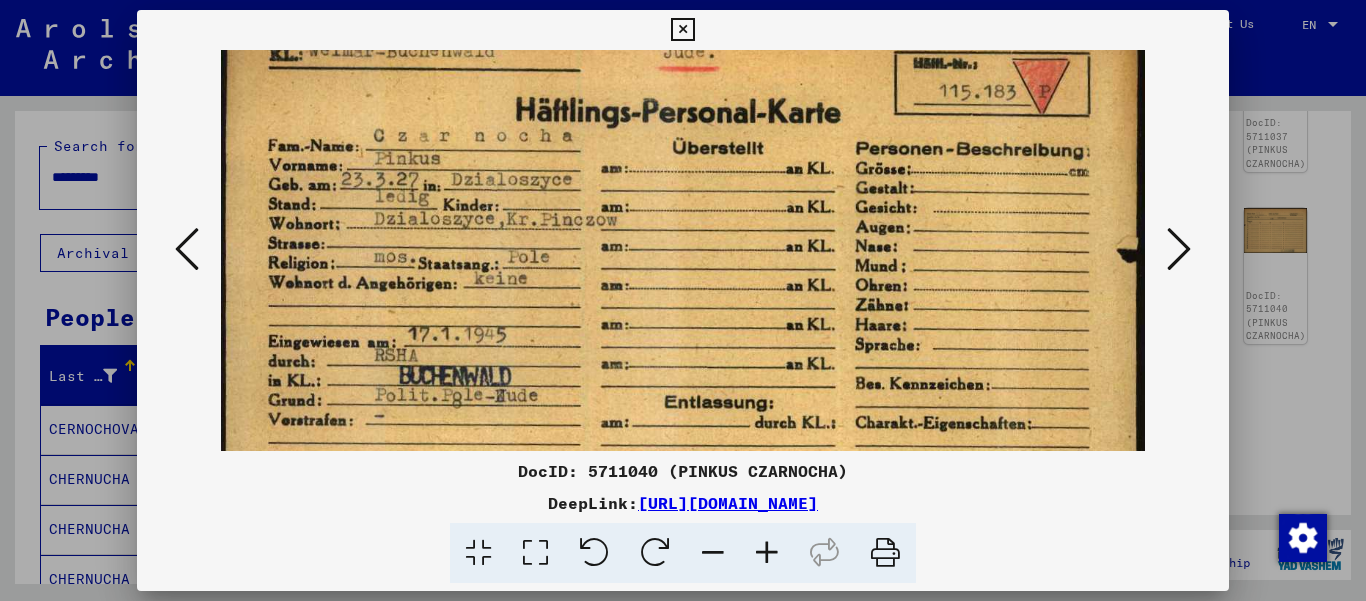 drag, startPoint x: 669, startPoint y: 343, endPoint x: 674, endPoint y: 301, distance: 42.296574 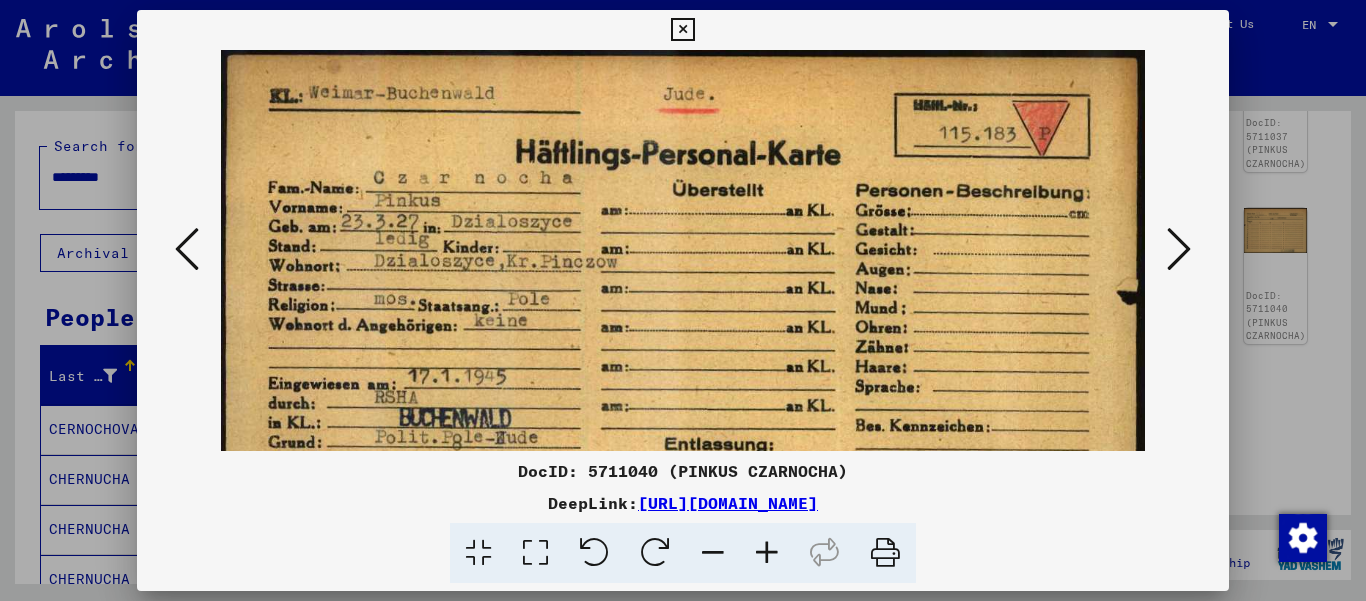 drag, startPoint x: 866, startPoint y: 152, endPoint x: 853, endPoint y: 318, distance: 166.50826 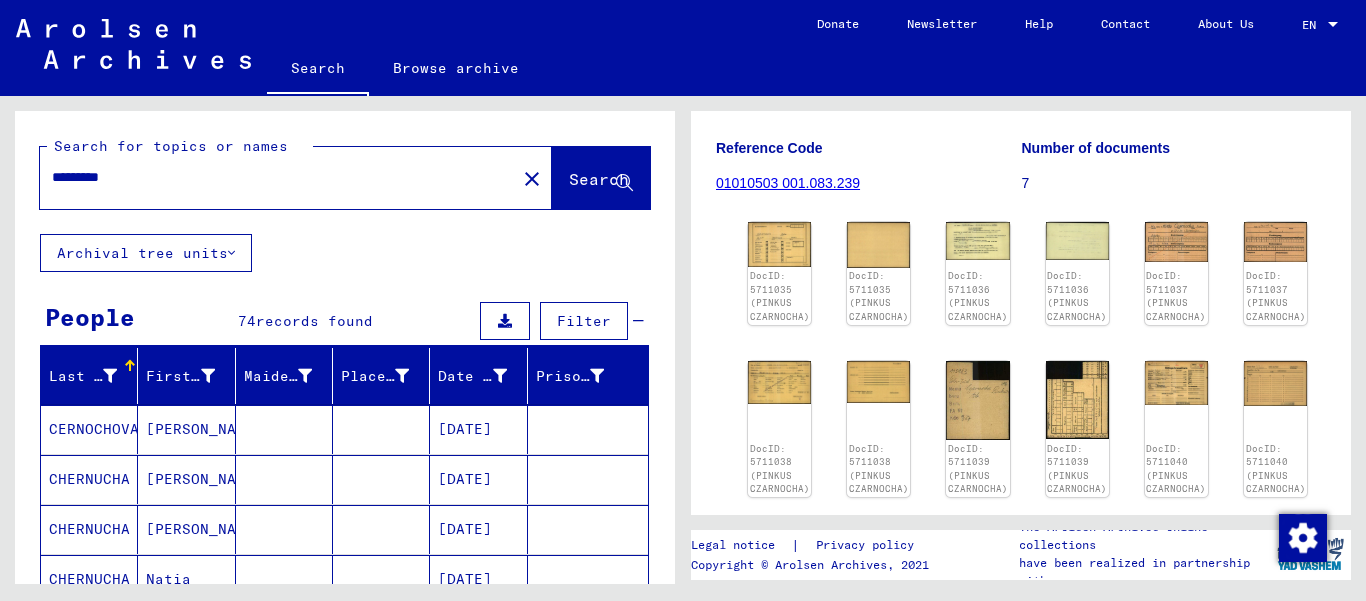scroll, scrollTop: 236, scrollLeft: 0, axis: vertical 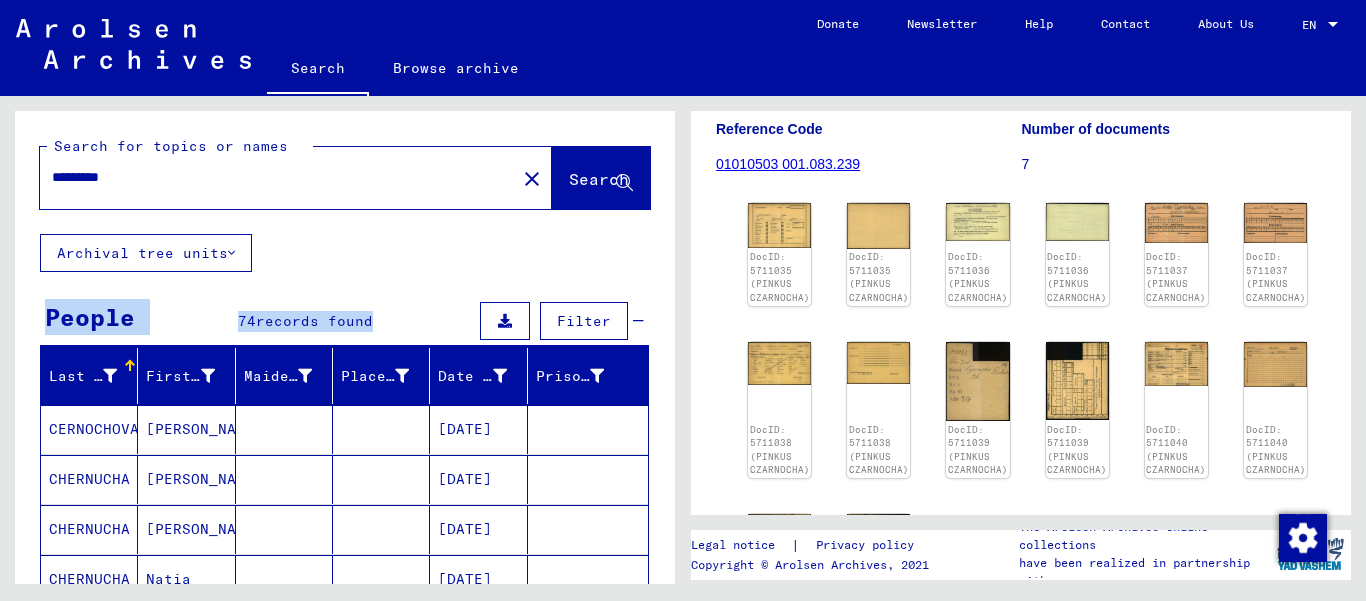 drag, startPoint x: 684, startPoint y: 185, endPoint x: 678, endPoint y: 249, distance: 64.28063 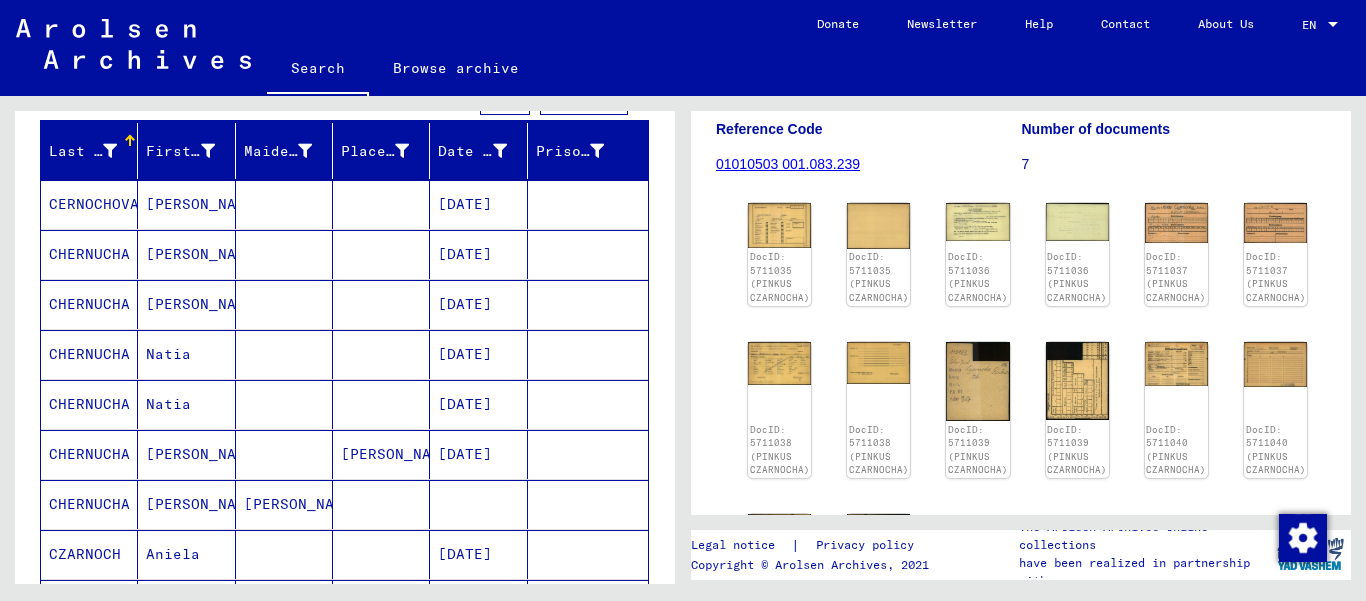 scroll, scrollTop: 261, scrollLeft: 0, axis: vertical 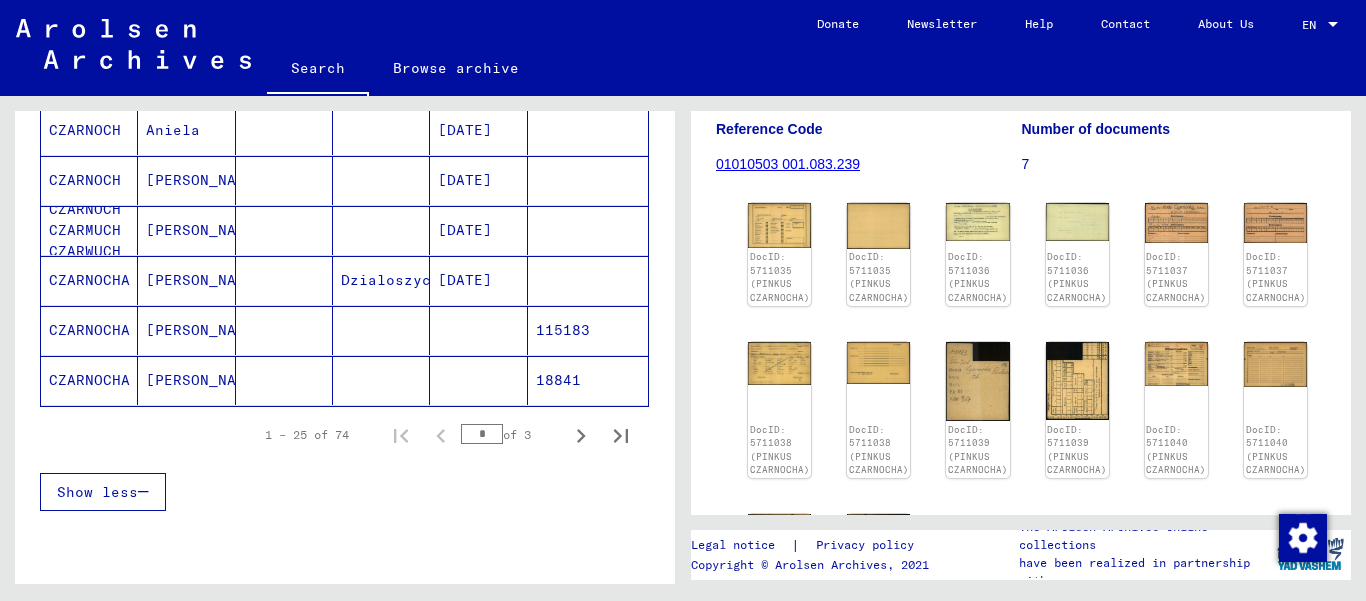 click on "[PERSON_NAME]" 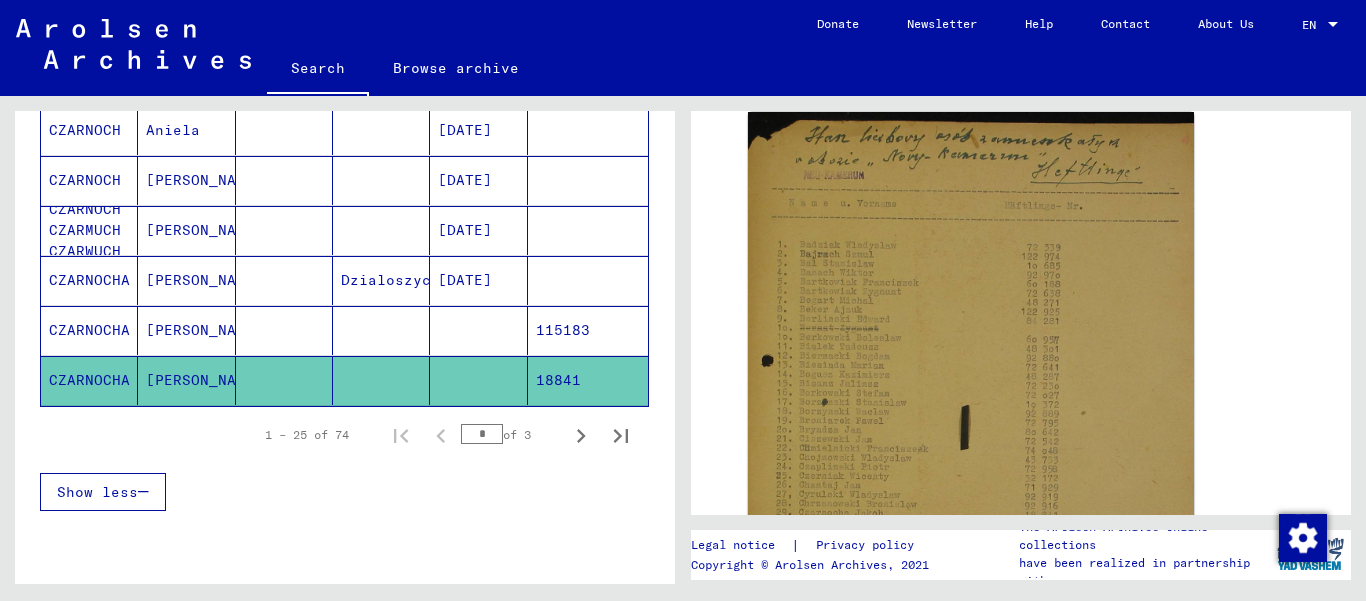 scroll, scrollTop: 689, scrollLeft: 0, axis: vertical 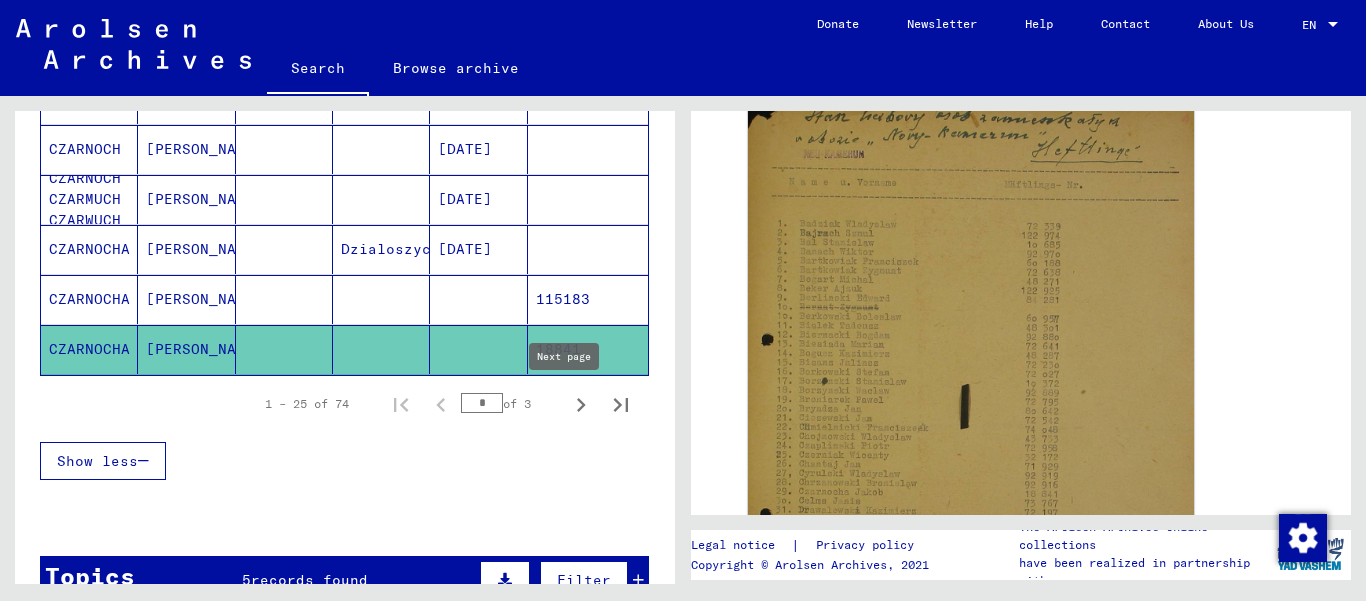 click 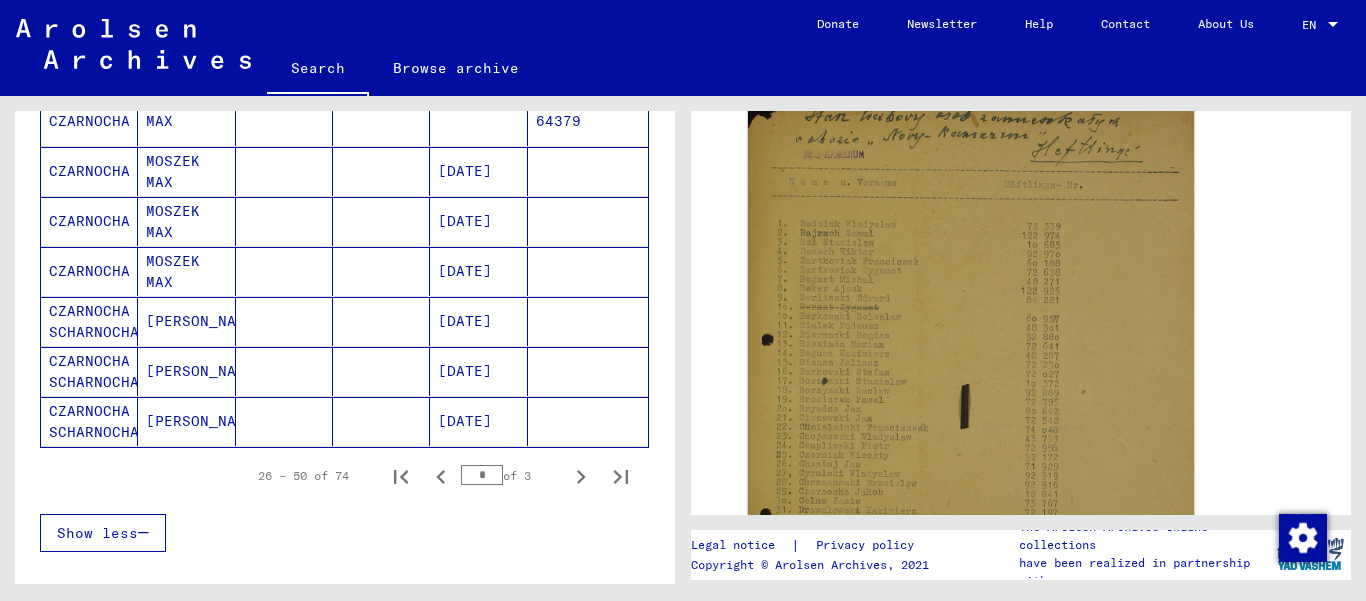 scroll, scrollTop: 1315, scrollLeft: 0, axis: vertical 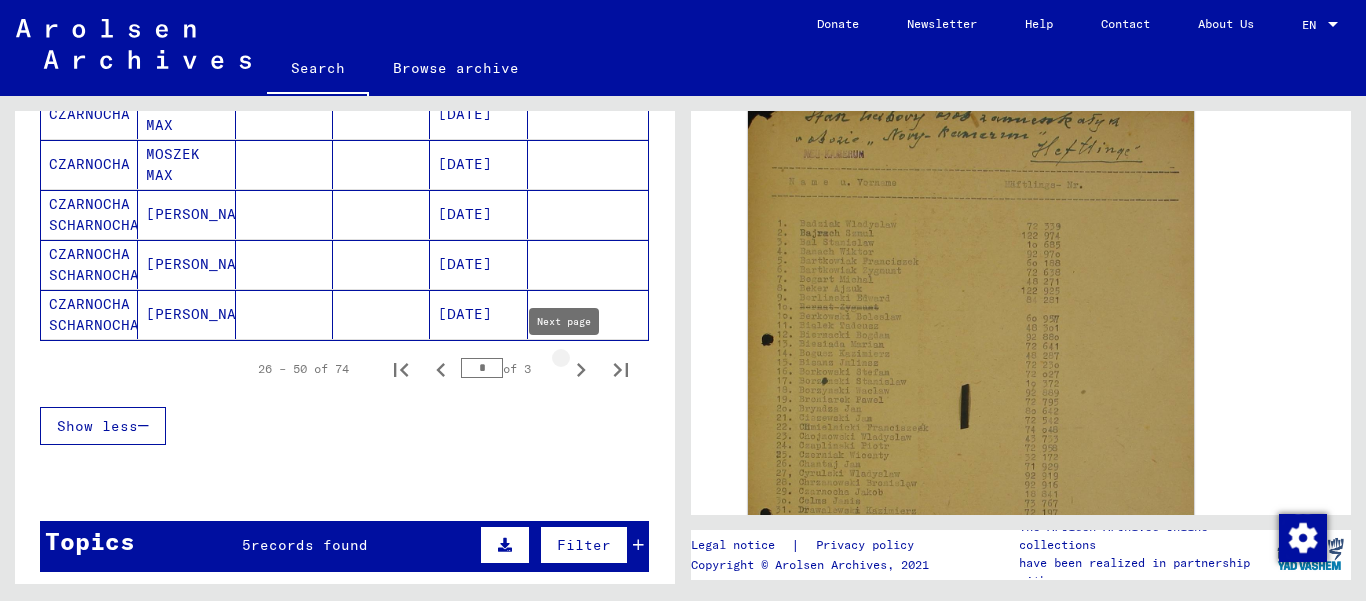 click 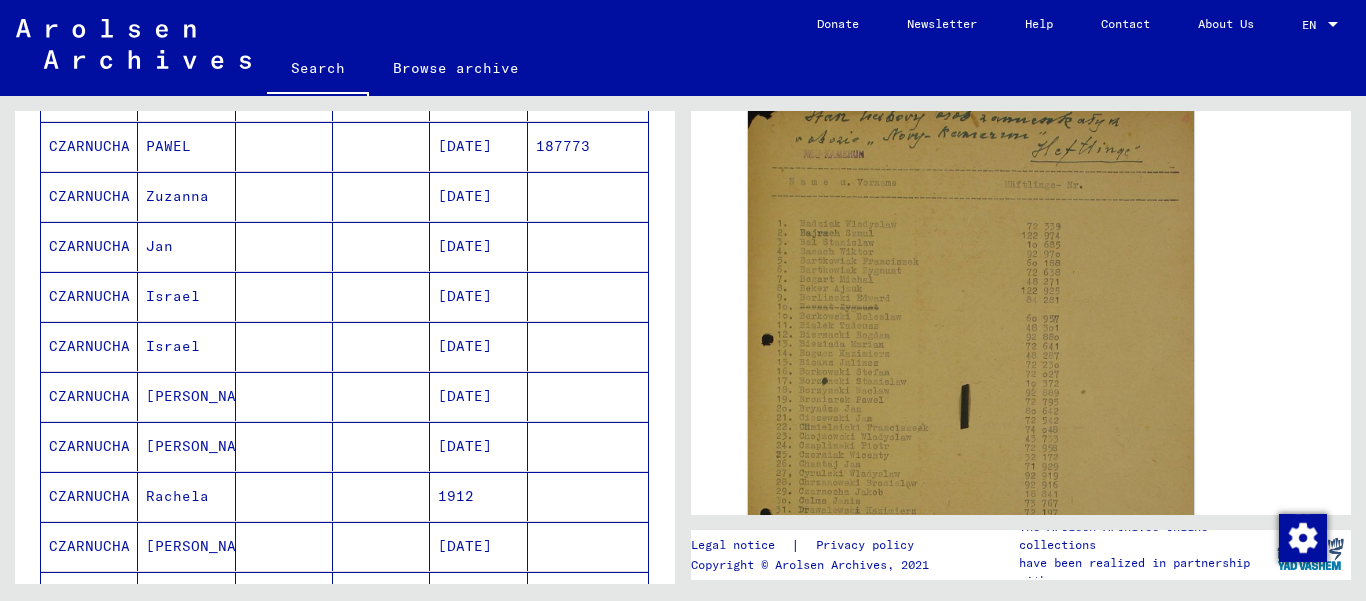 scroll, scrollTop: 318, scrollLeft: 0, axis: vertical 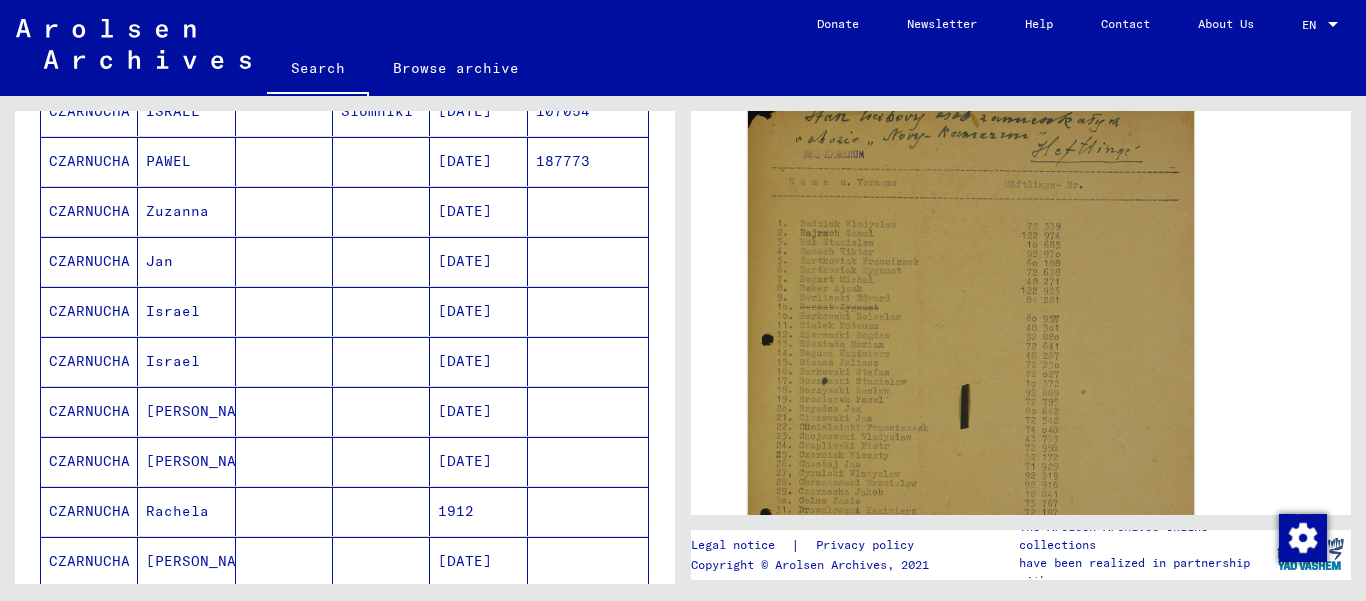 click at bounding box center [284, 361] 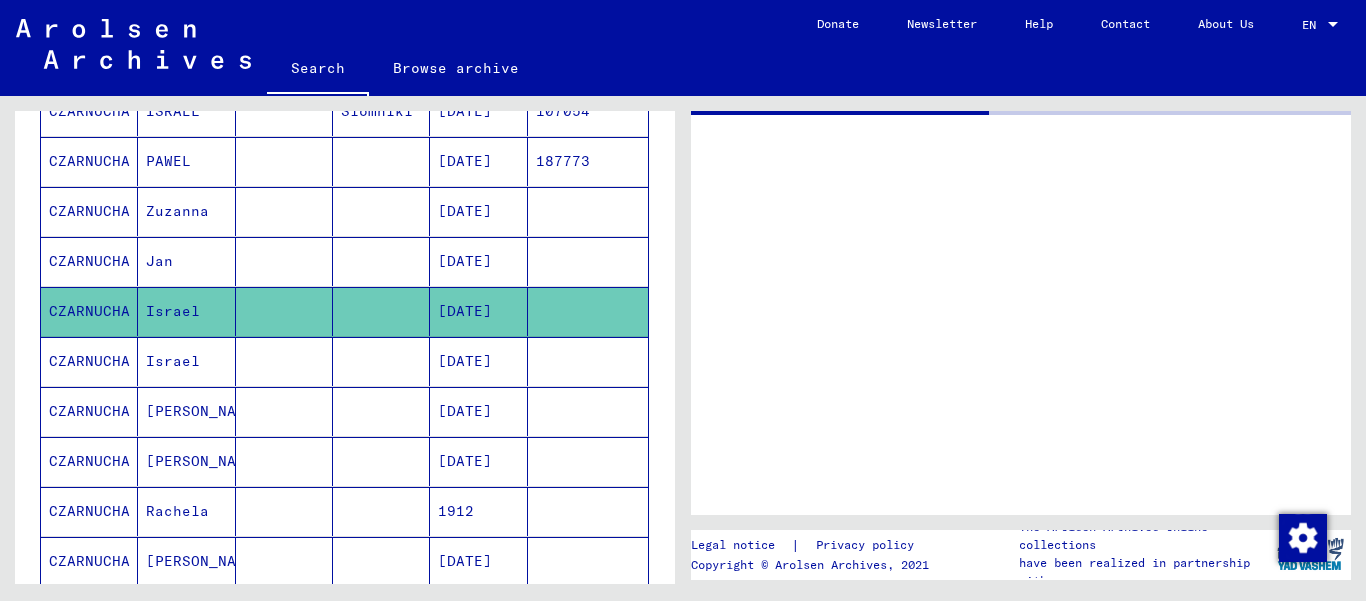 scroll, scrollTop: 0, scrollLeft: 0, axis: both 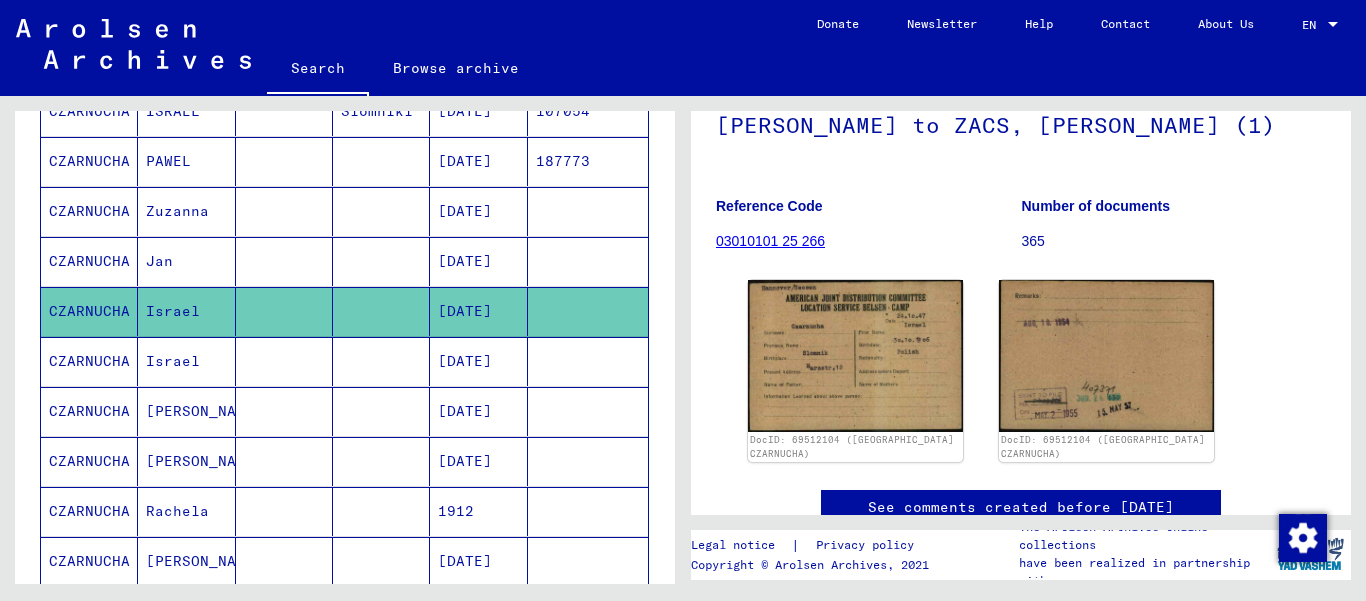 click at bounding box center [284, 411] 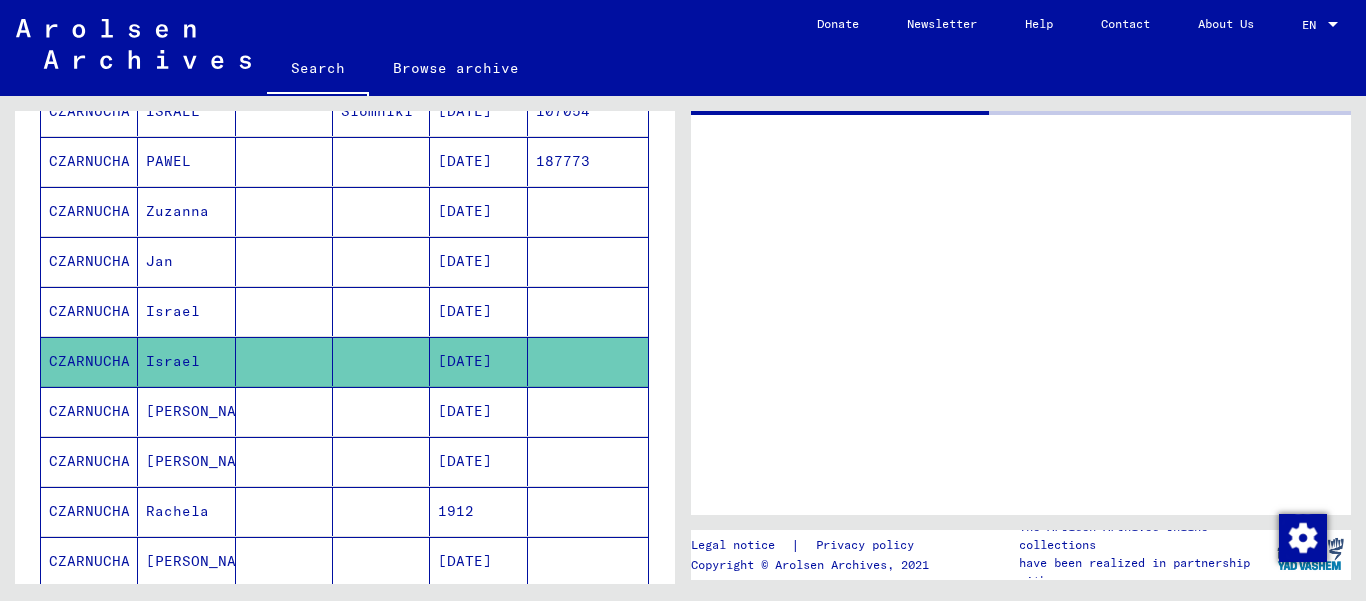 scroll, scrollTop: 0, scrollLeft: 0, axis: both 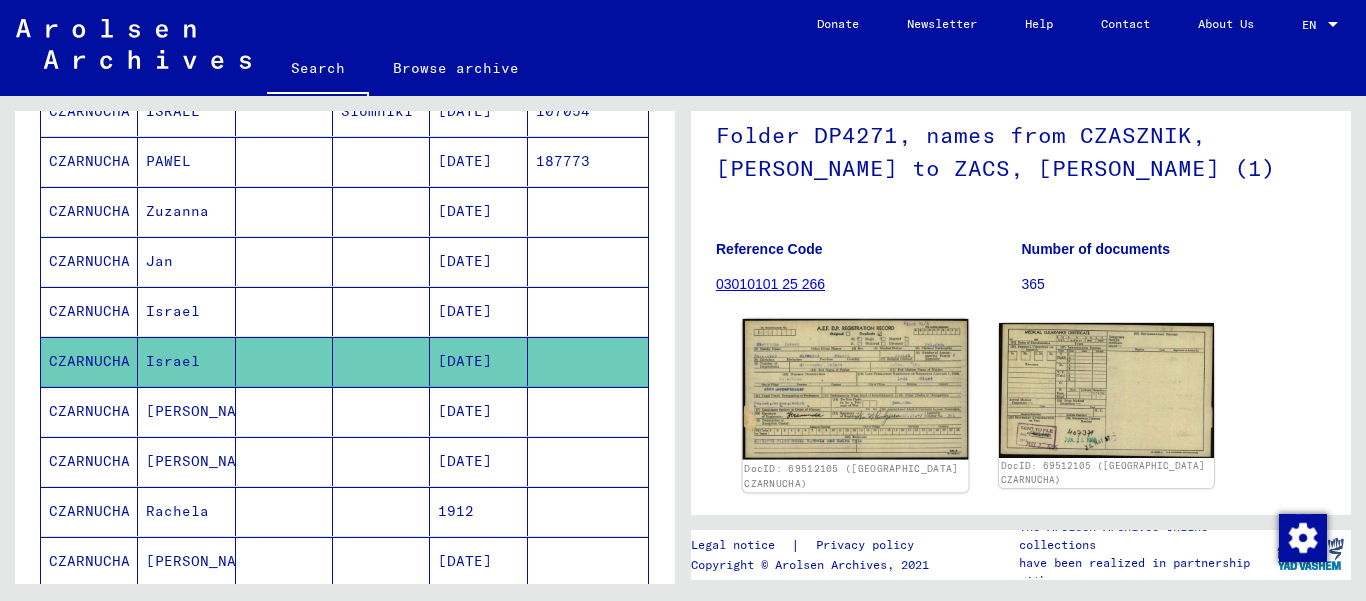 click 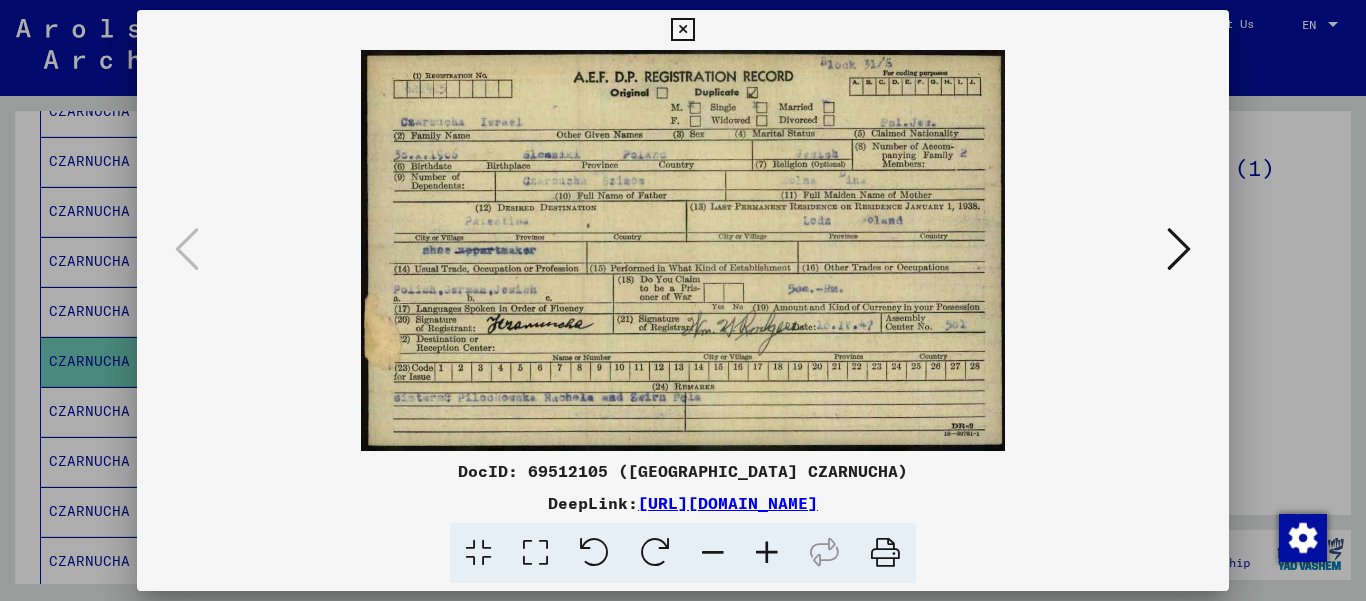 click at bounding box center (767, 553) 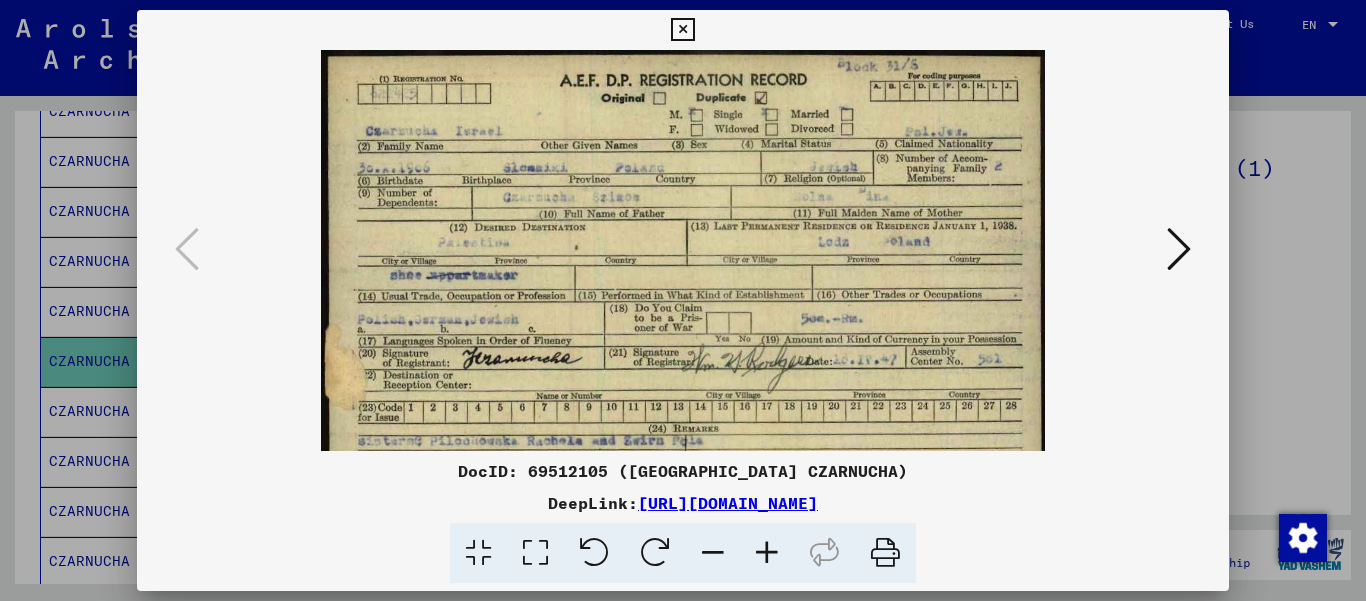 click at bounding box center (767, 553) 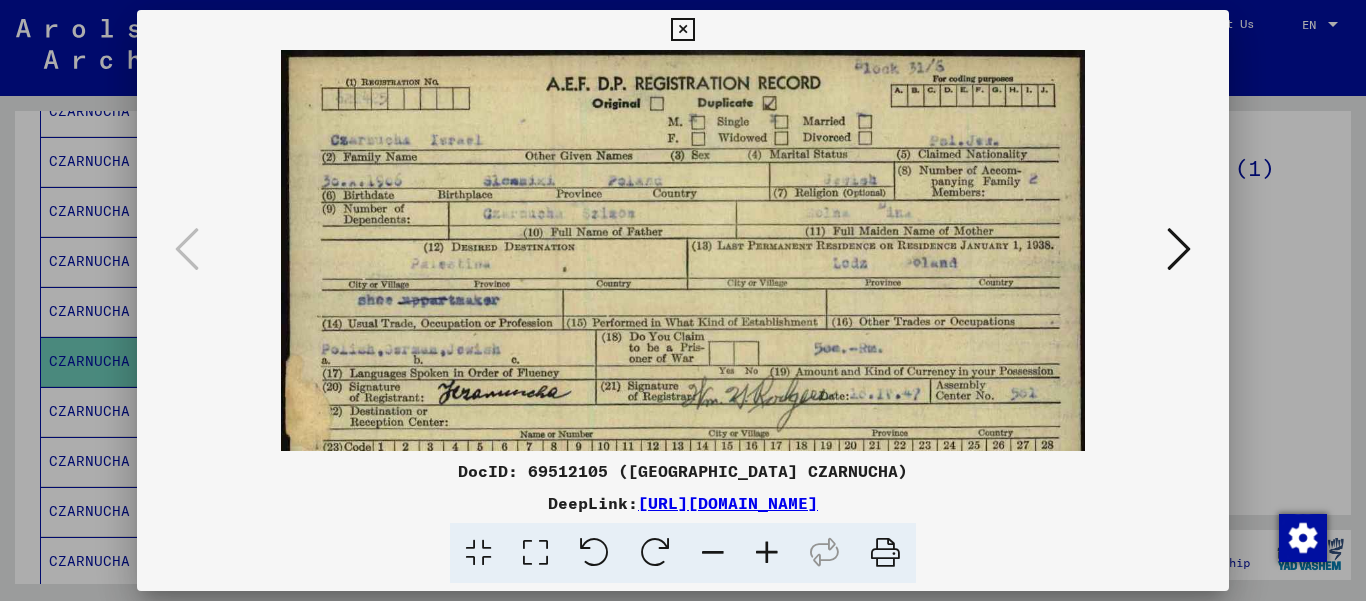 click at bounding box center [767, 553] 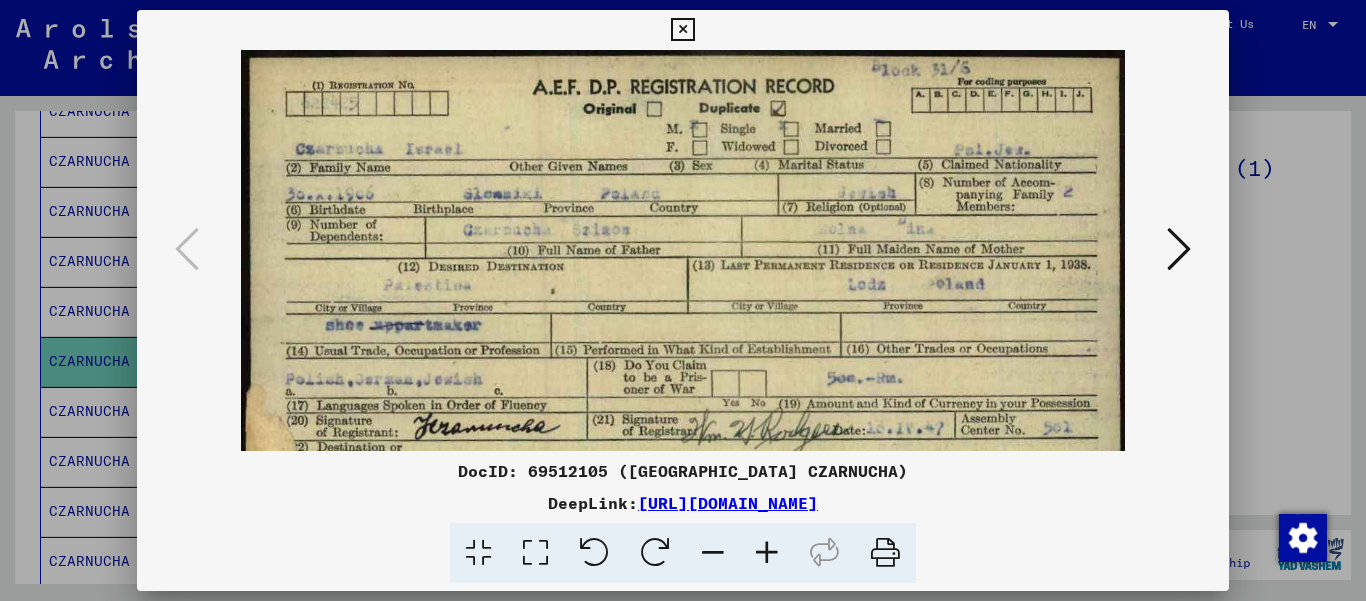click at bounding box center (767, 553) 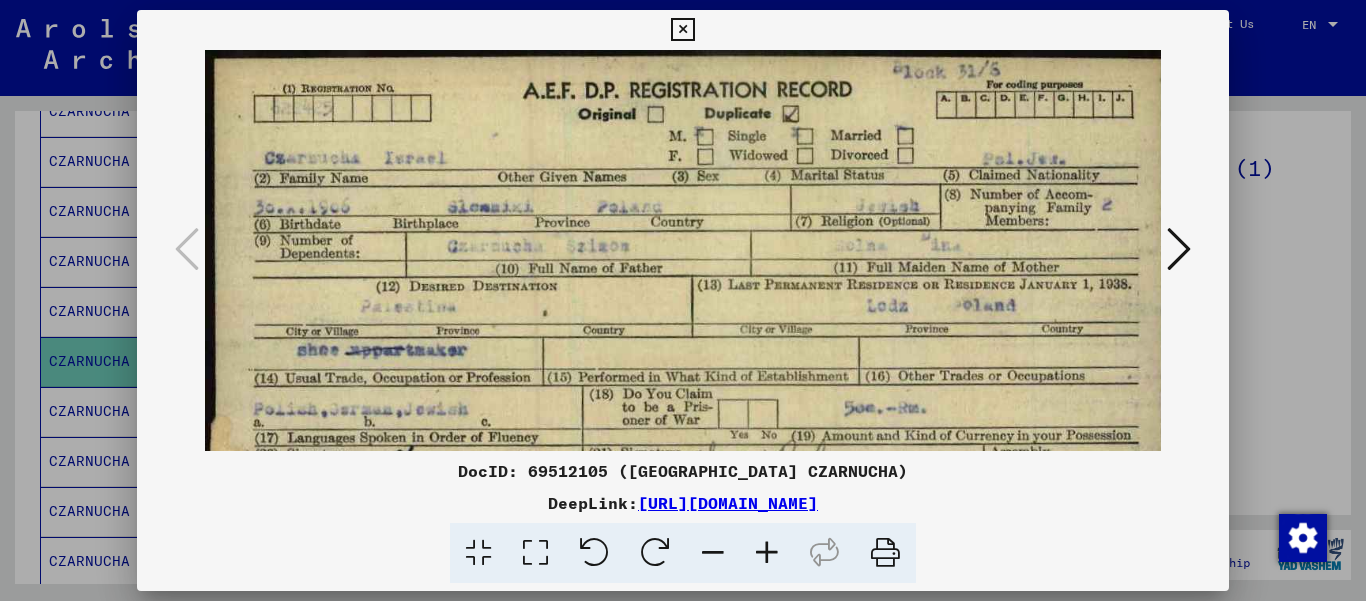 click at bounding box center [682, 30] 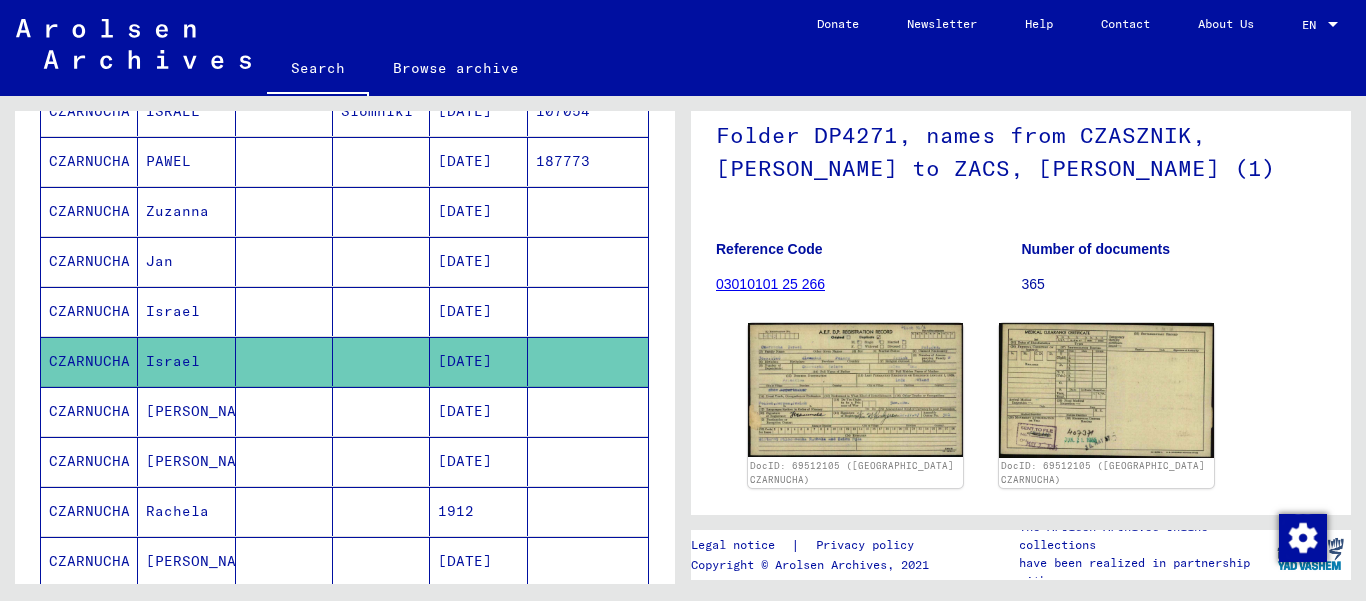 click at bounding box center [284, 461] 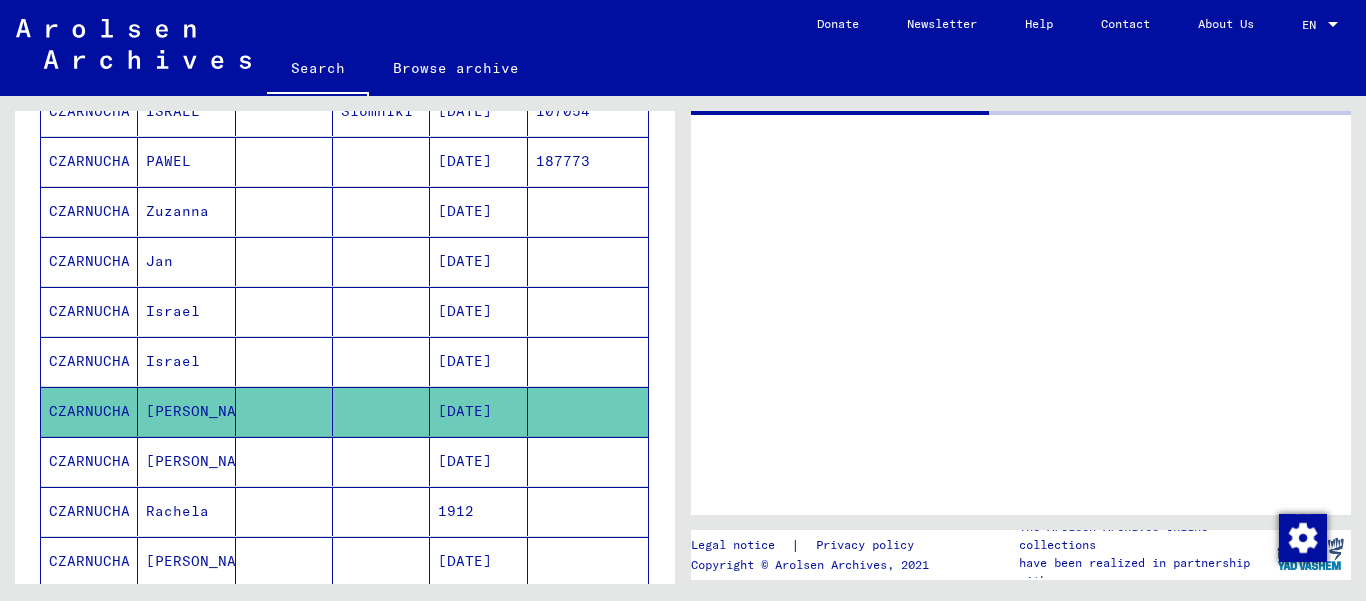 scroll, scrollTop: 0, scrollLeft: 0, axis: both 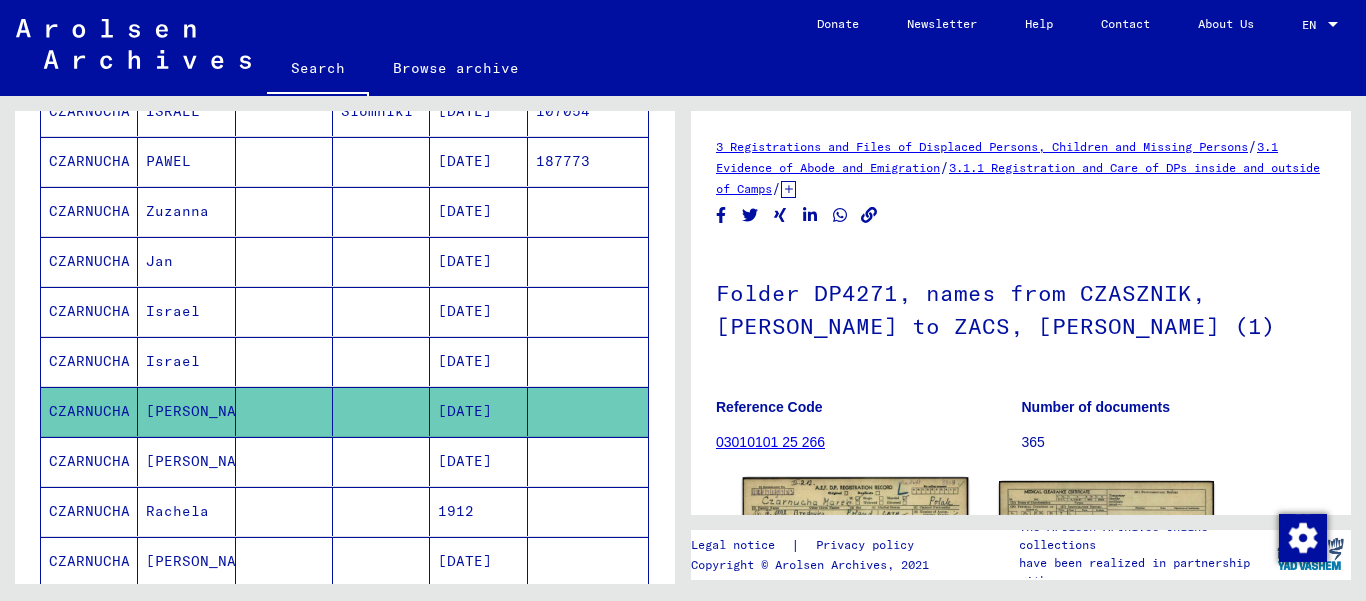 click 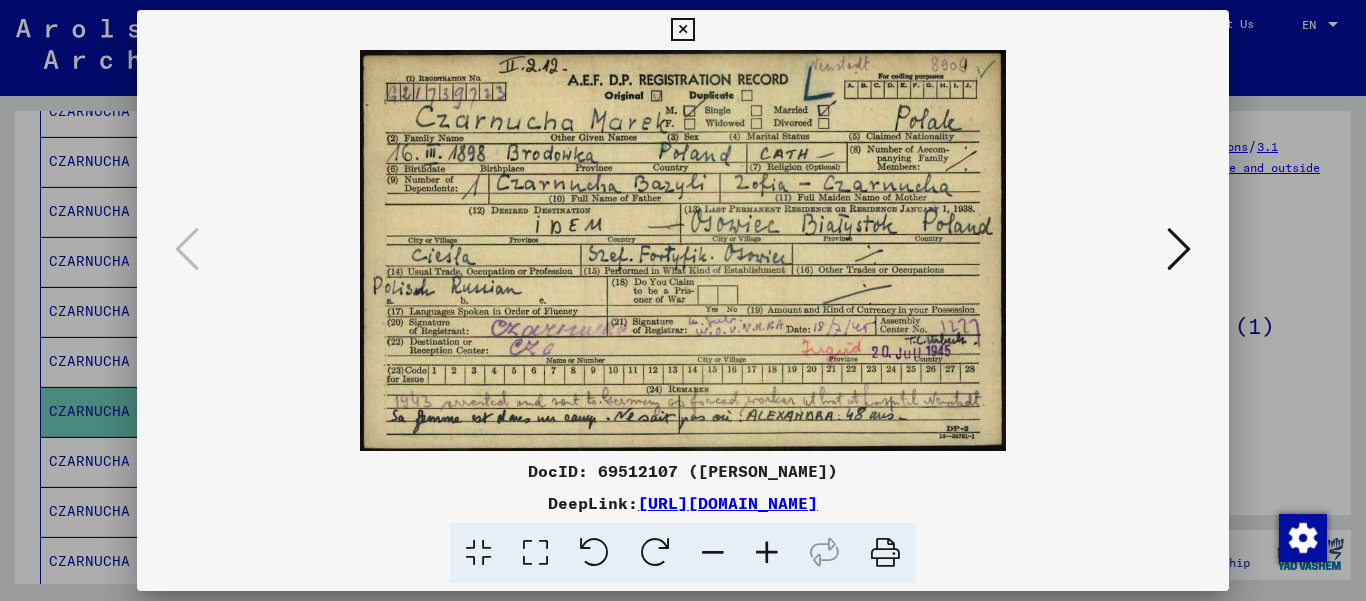 click at bounding box center (682, 30) 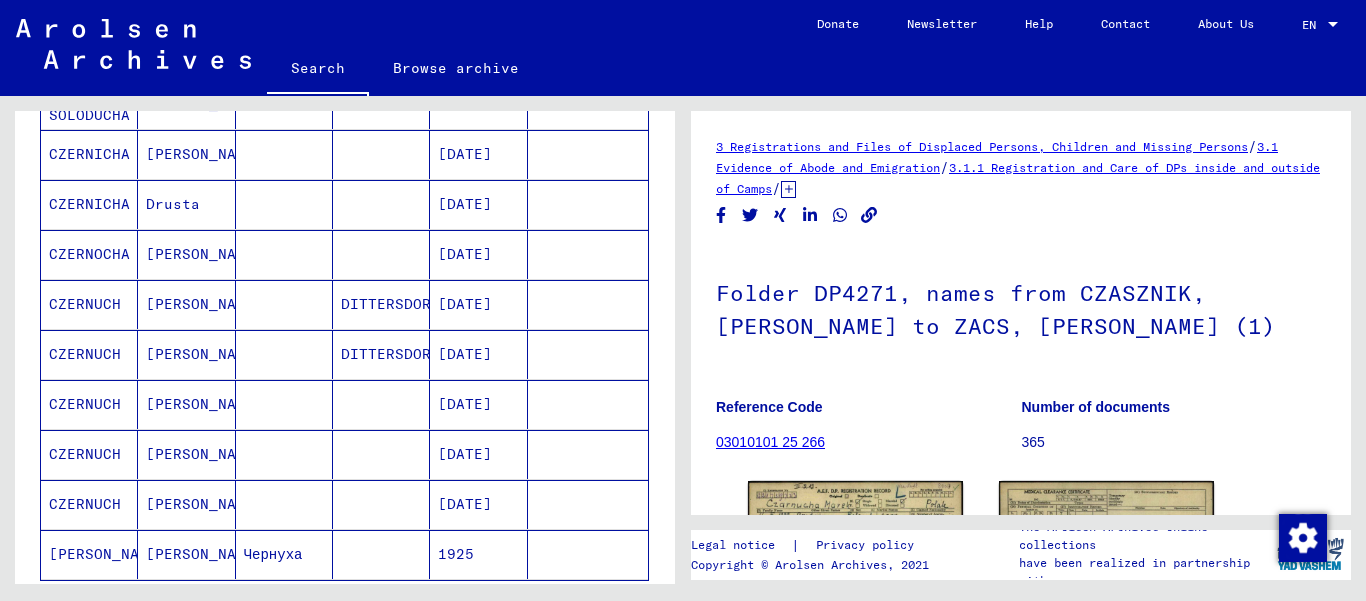 scroll, scrollTop: 1030, scrollLeft: 0, axis: vertical 